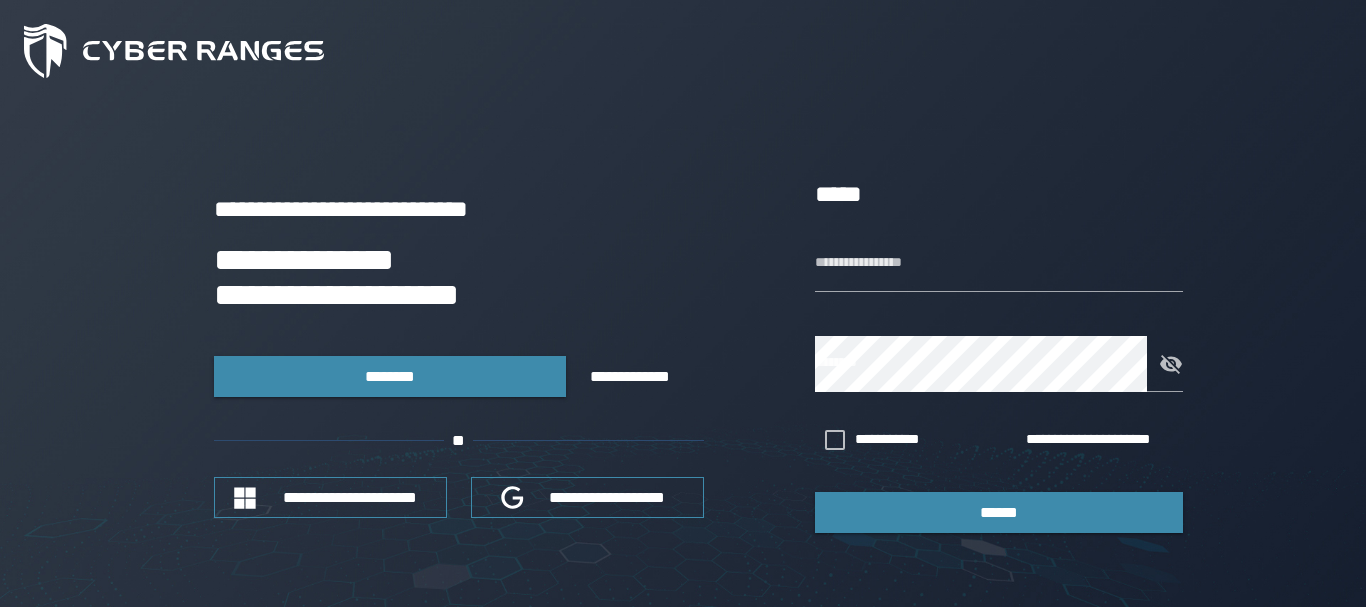scroll, scrollTop: 0, scrollLeft: 0, axis: both 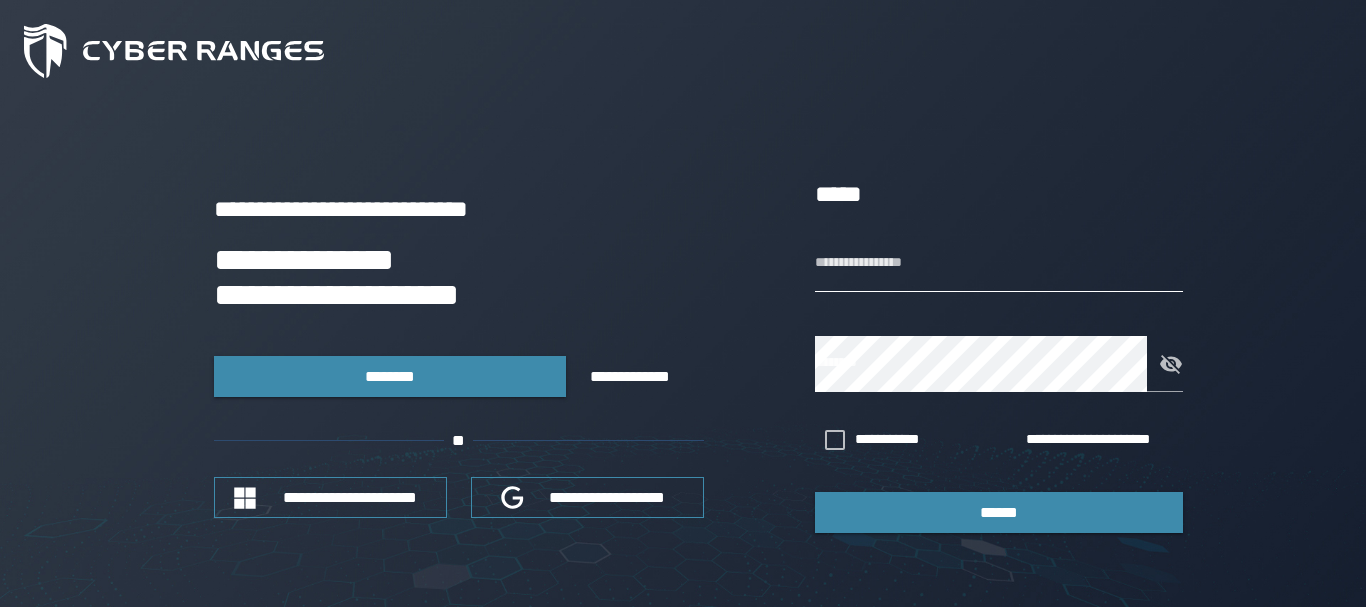 click on "**********" at bounding box center [999, 264] 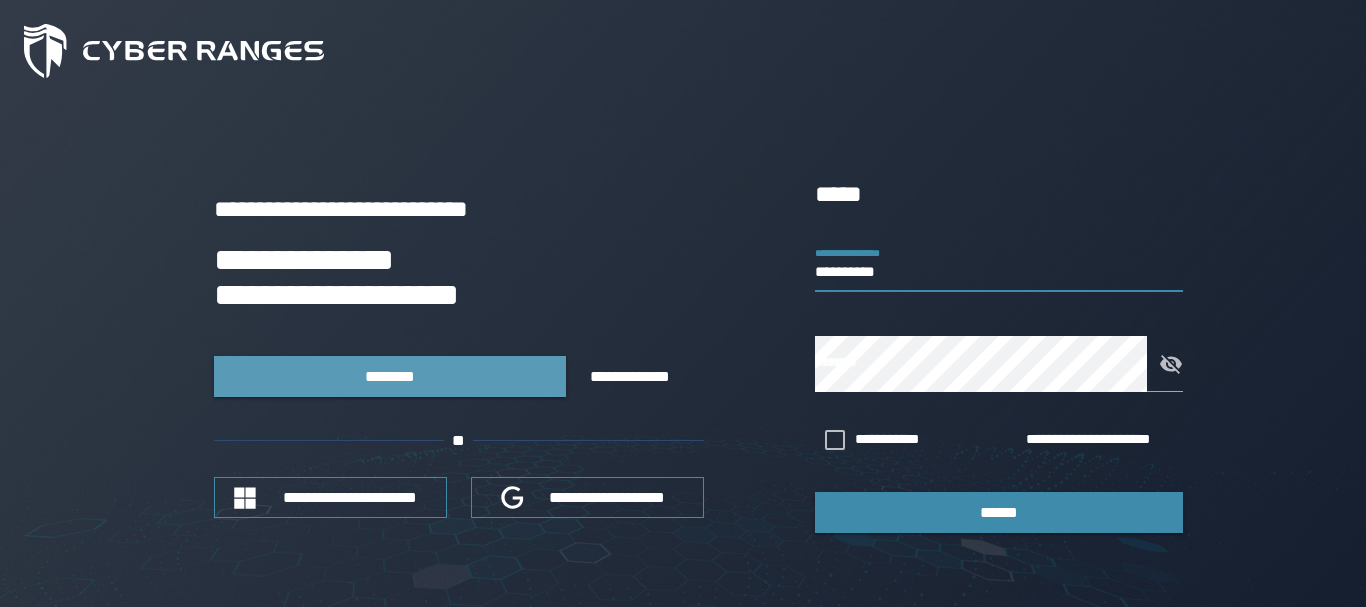 type on "**********" 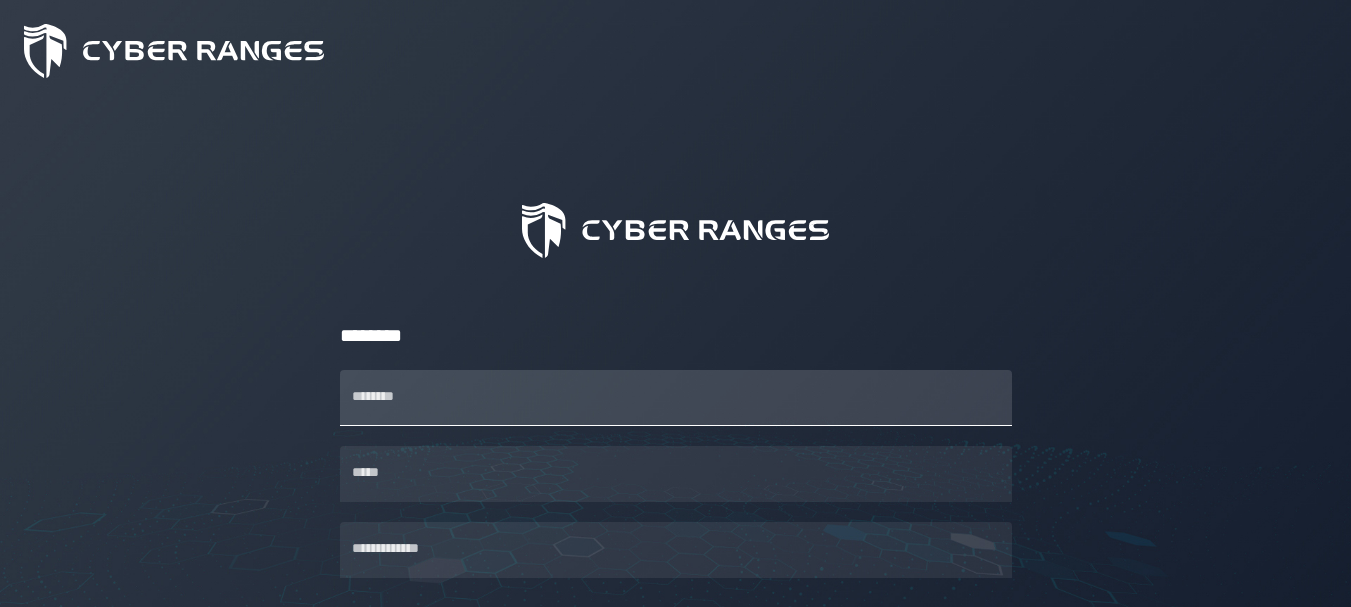 click on "********" at bounding box center (676, 398) 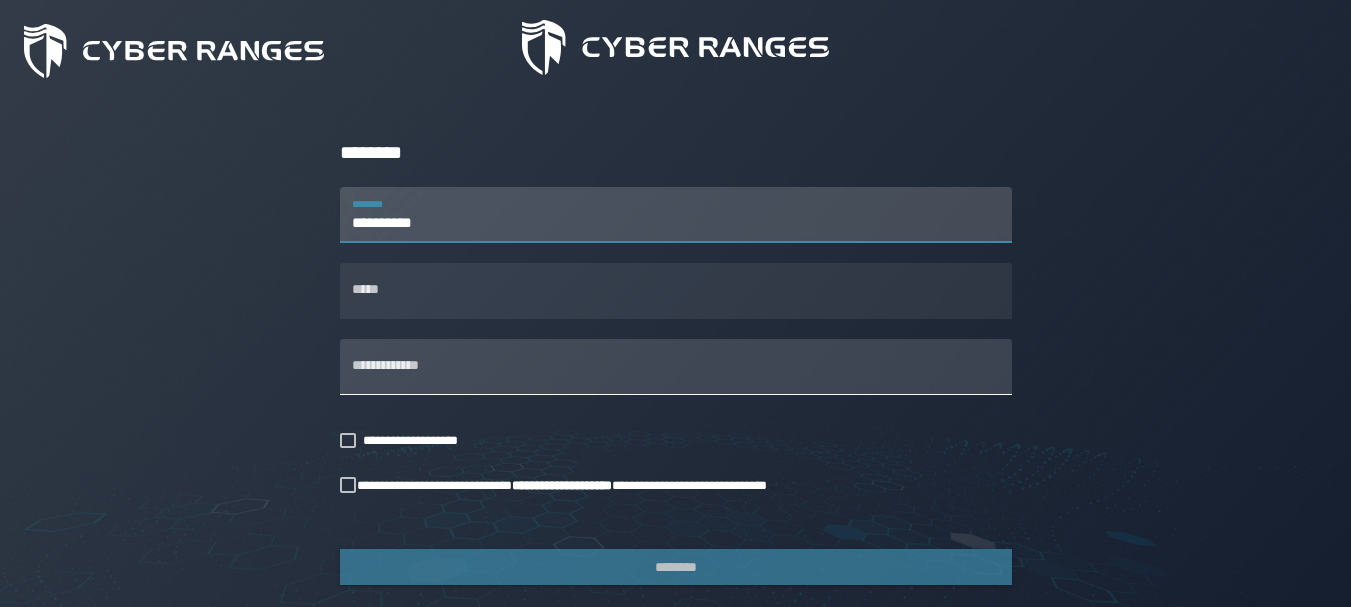 scroll, scrollTop: 200, scrollLeft: 0, axis: vertical 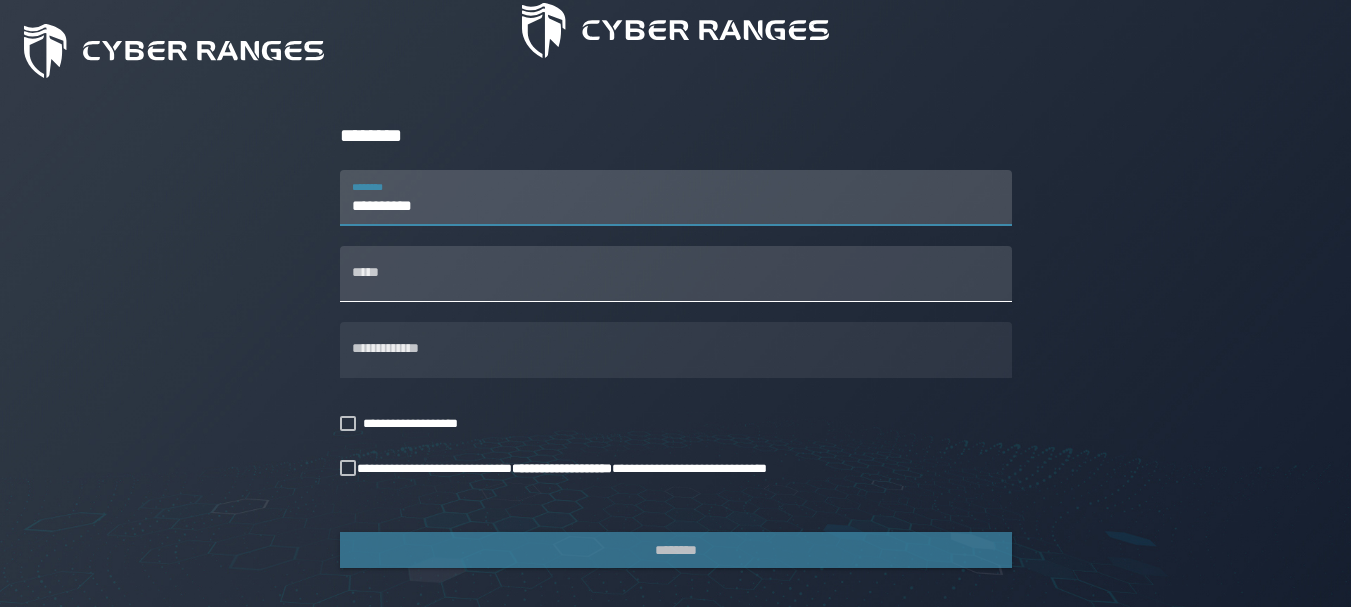 type on "**********" 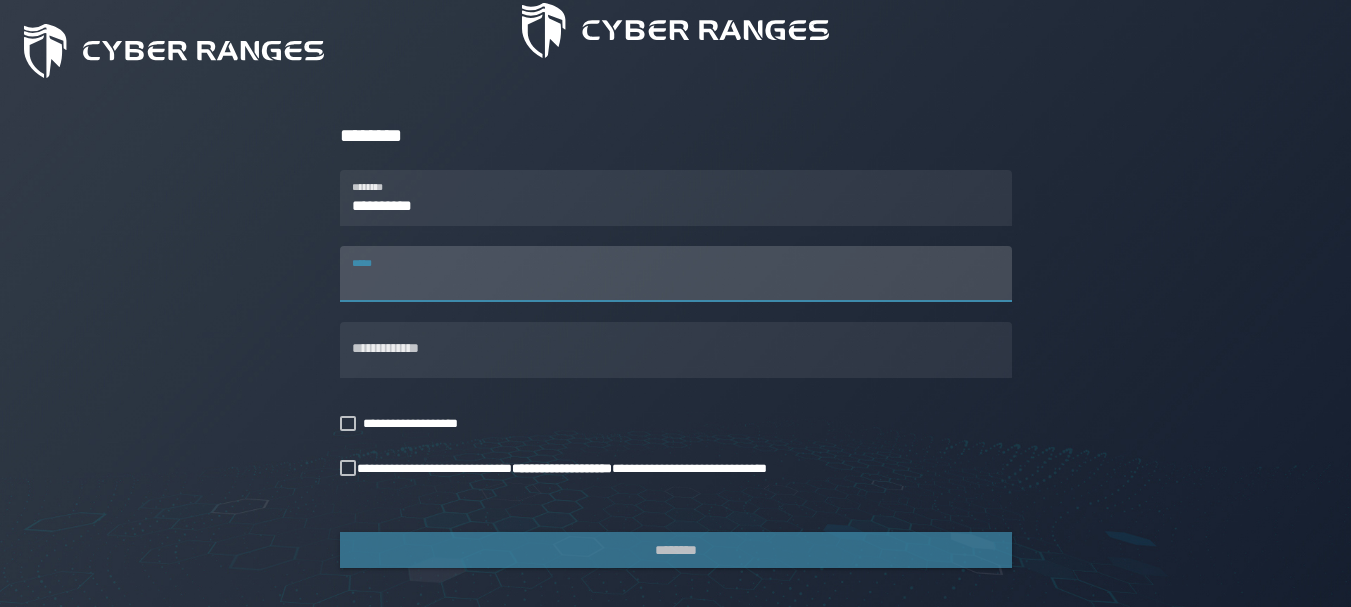 click on "*****" at bounding box center [676, 274] 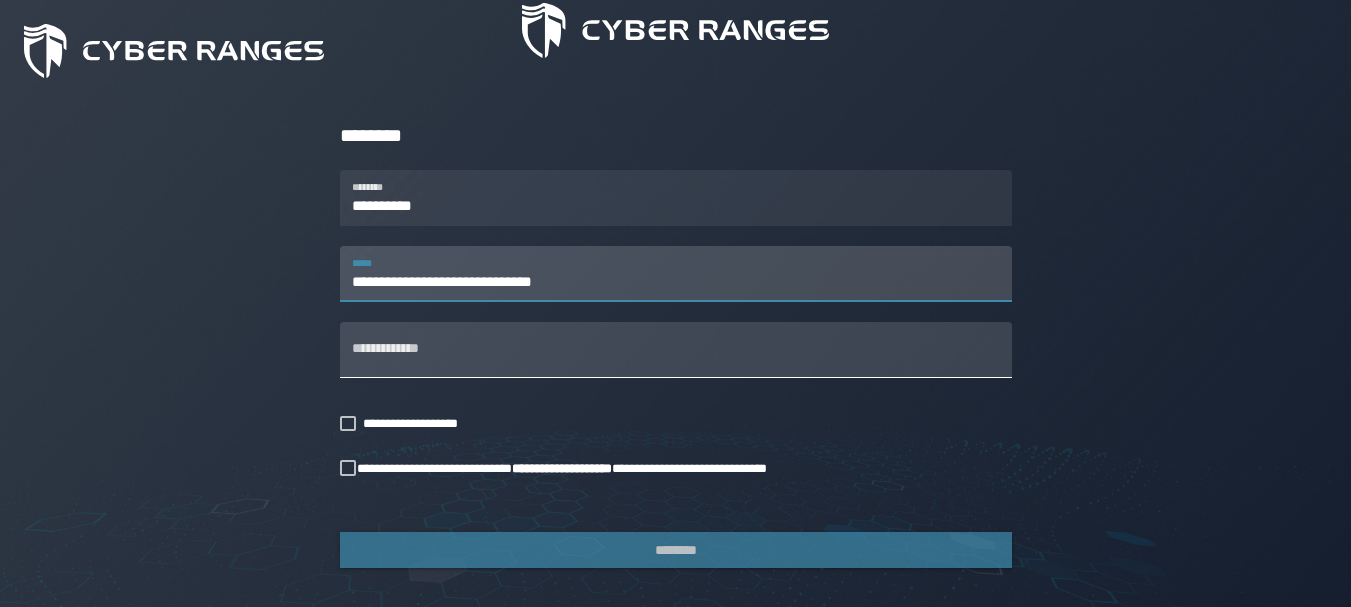 type on "**********" 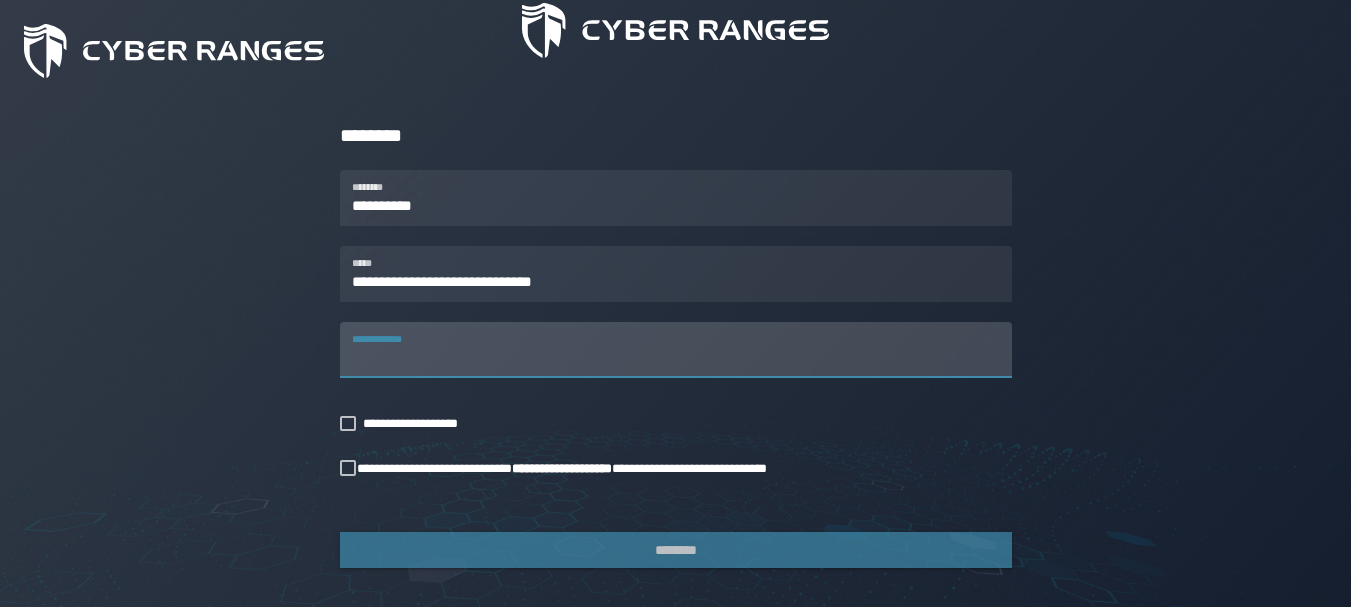 type on "*" 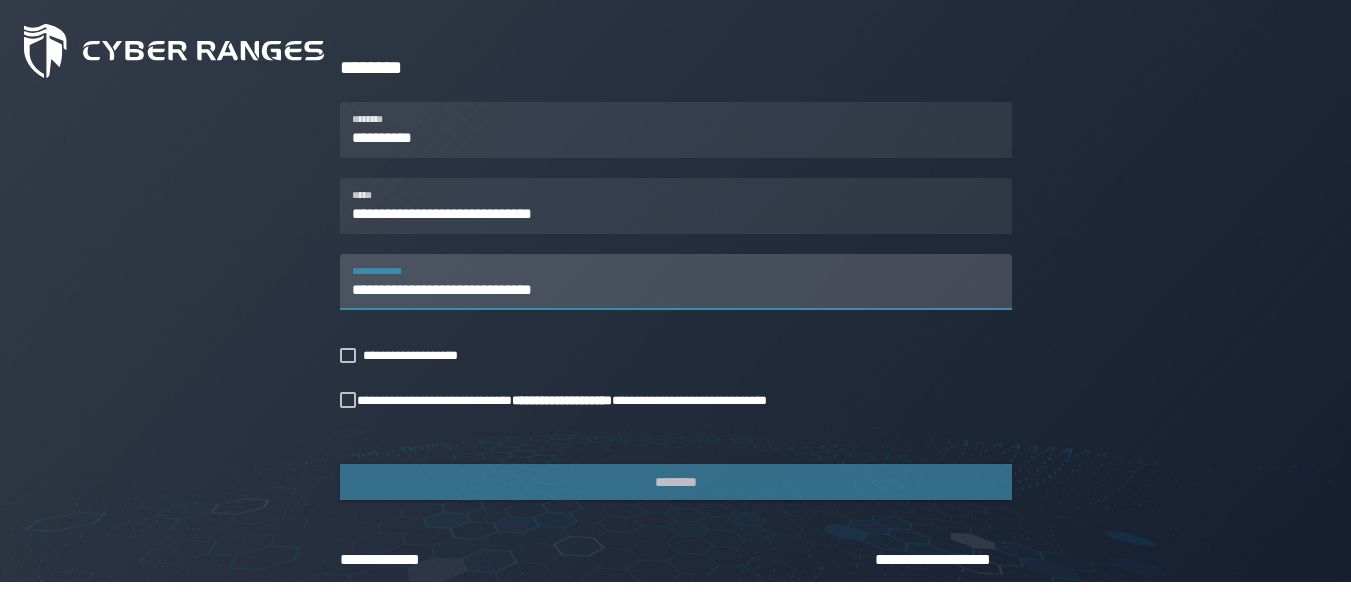 scroll, scrollTop: 297, scrollLeft: 0, axis: vertical 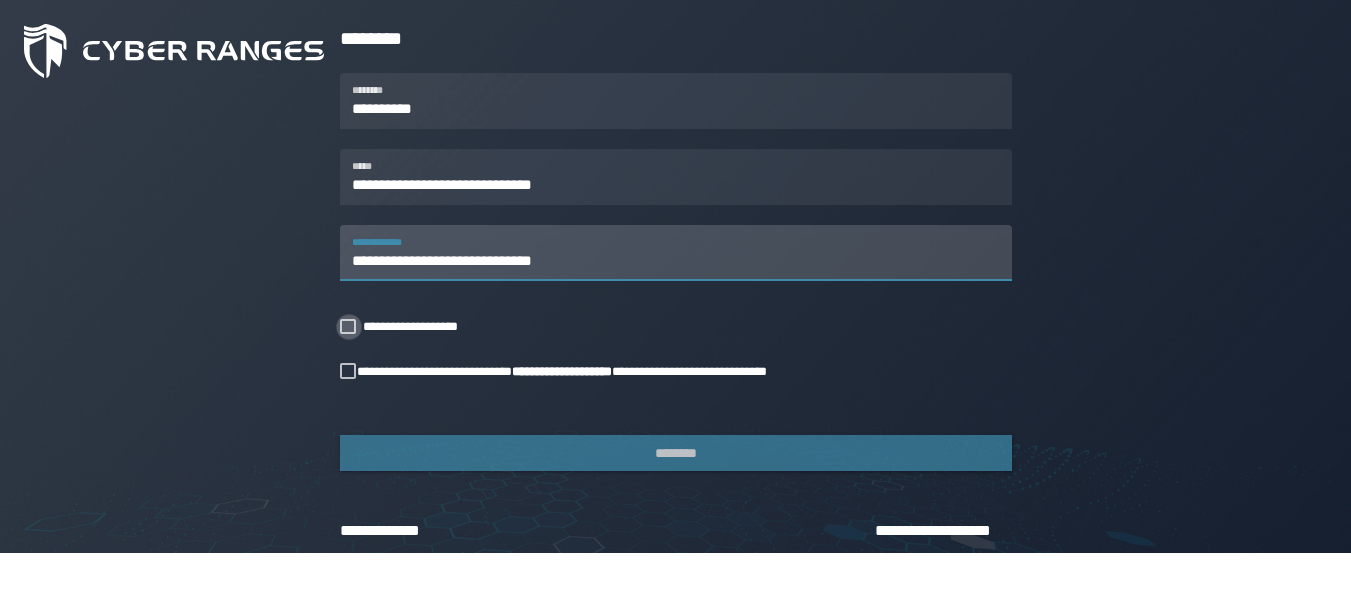 type on "**********" 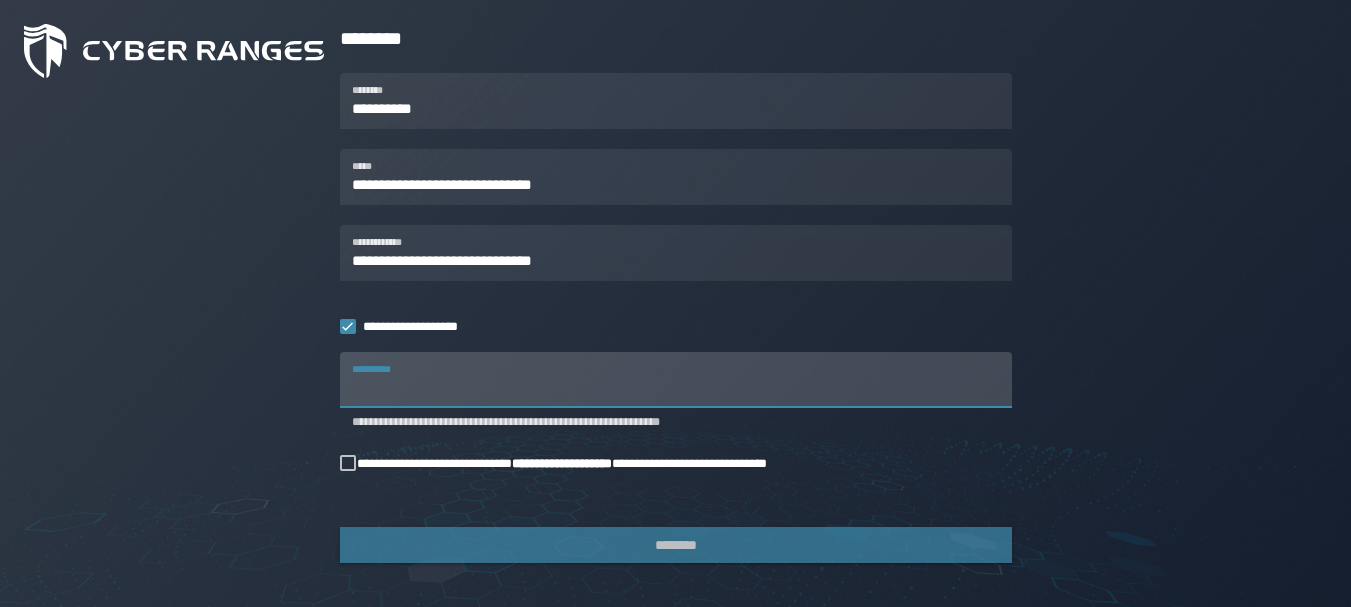 click on "**********" at bounding box center [676, 380] 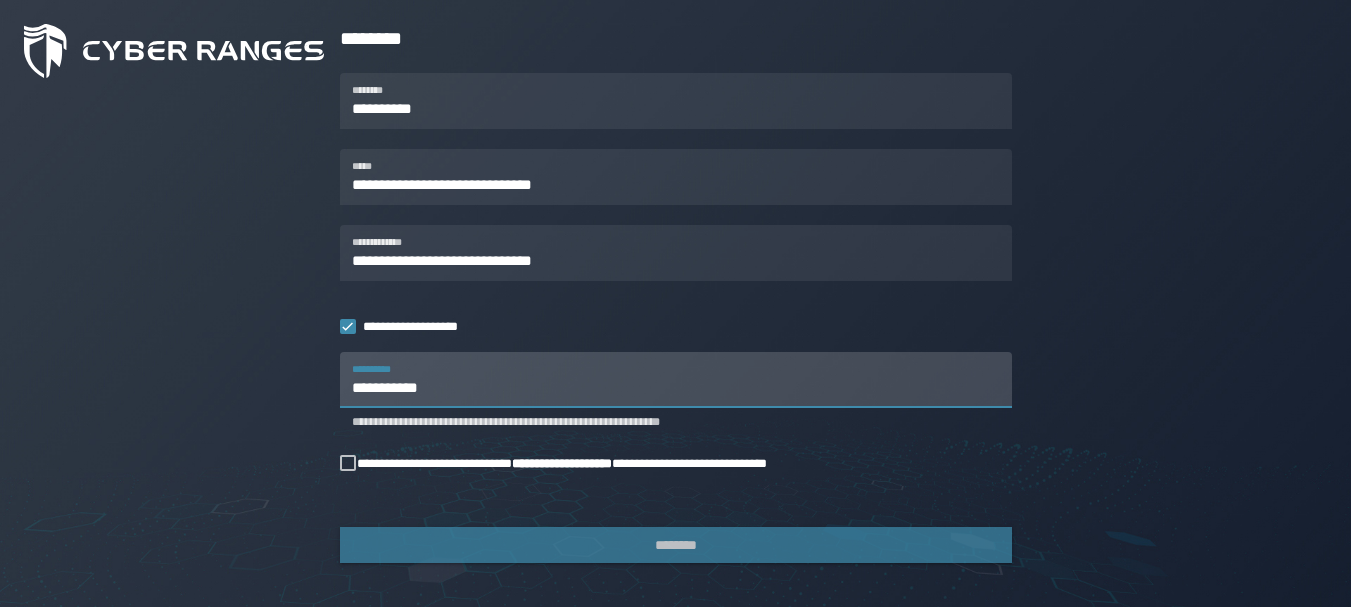 type on "**********" 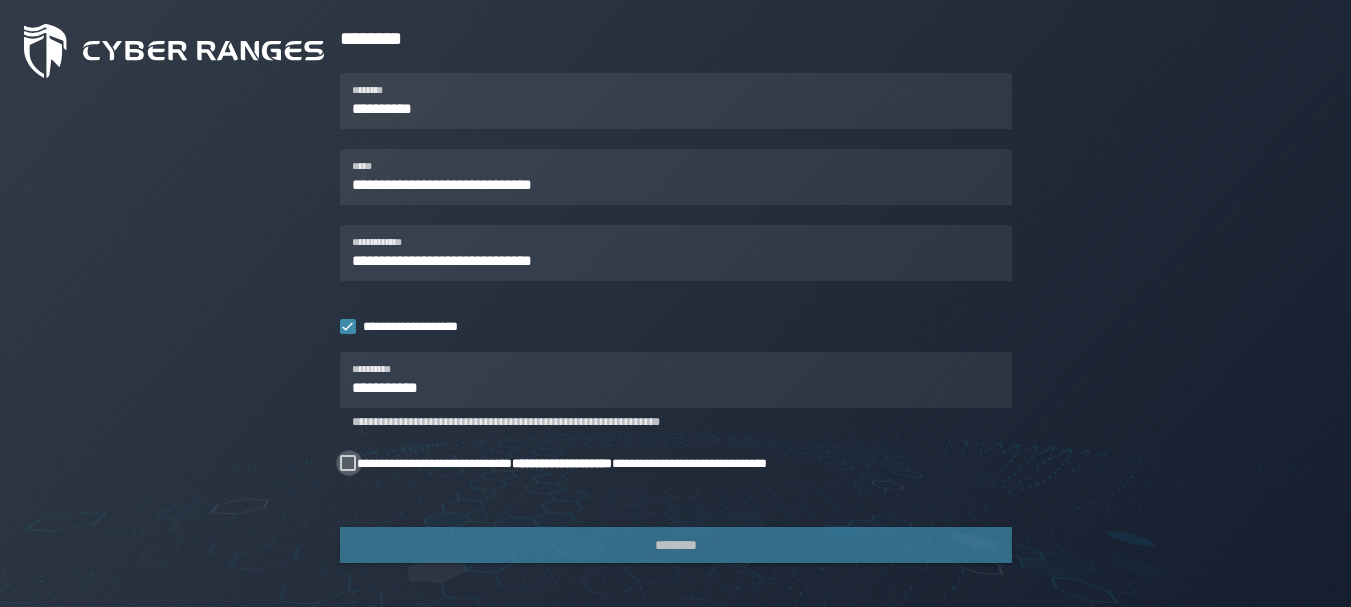 click 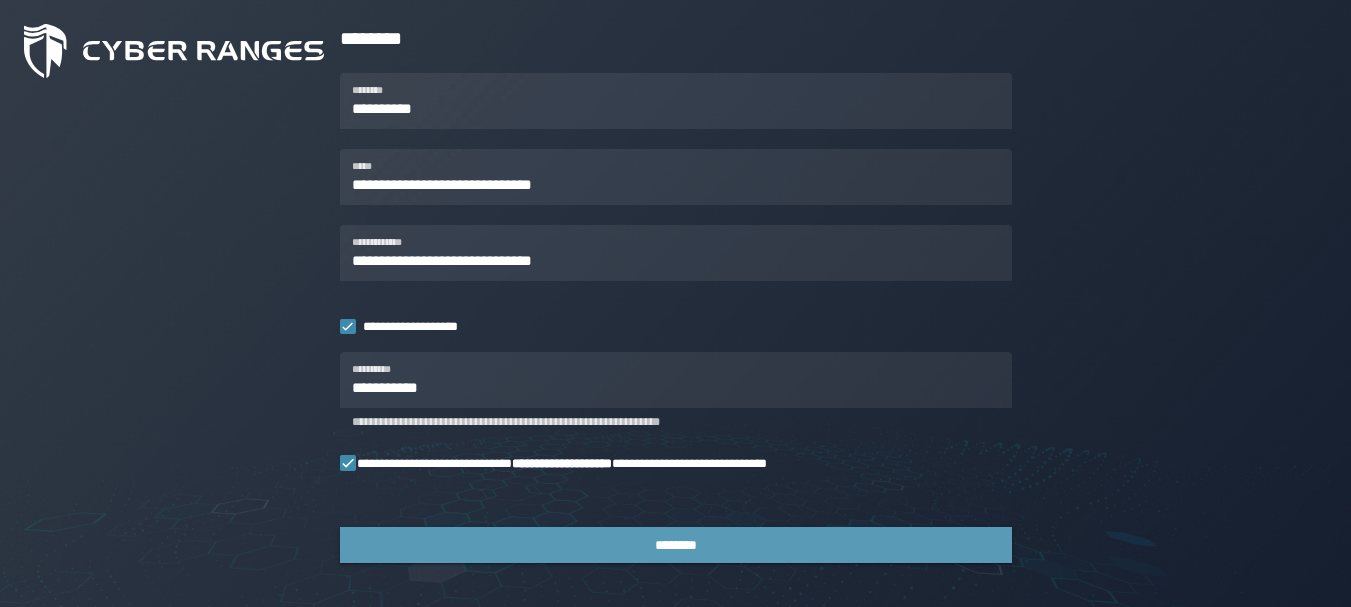 click on "********" at bounding box center (676, 545) 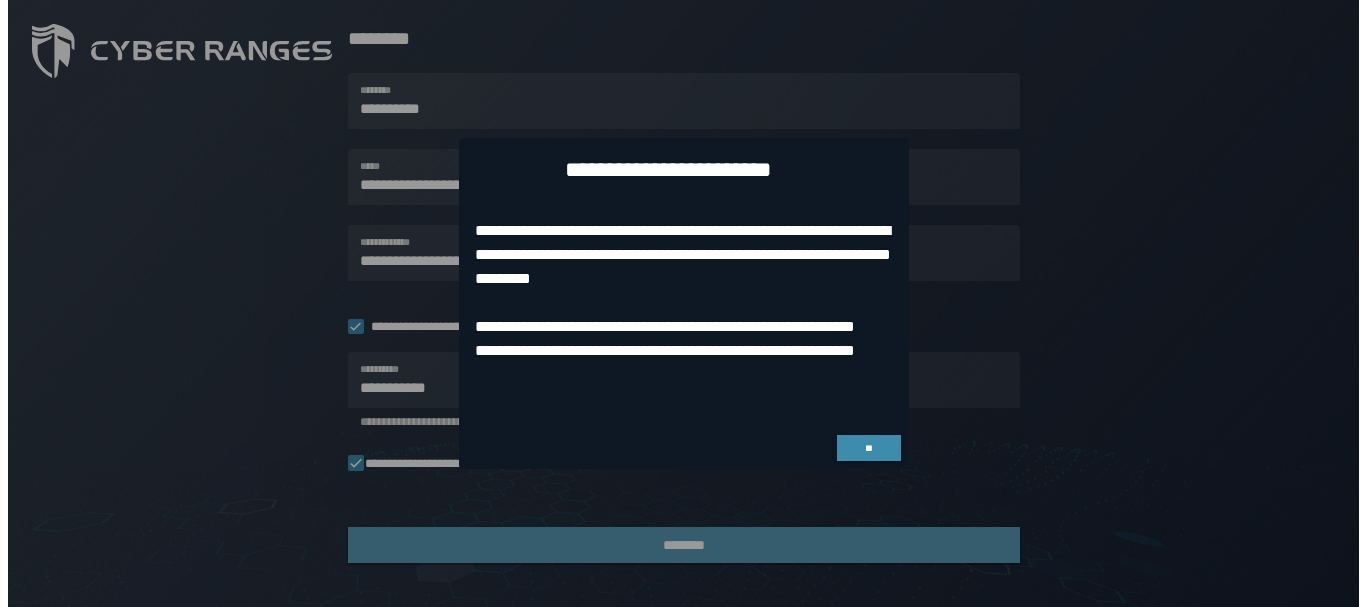 scroll, scrollTop: 0, scrollLeft: 0, axis: both 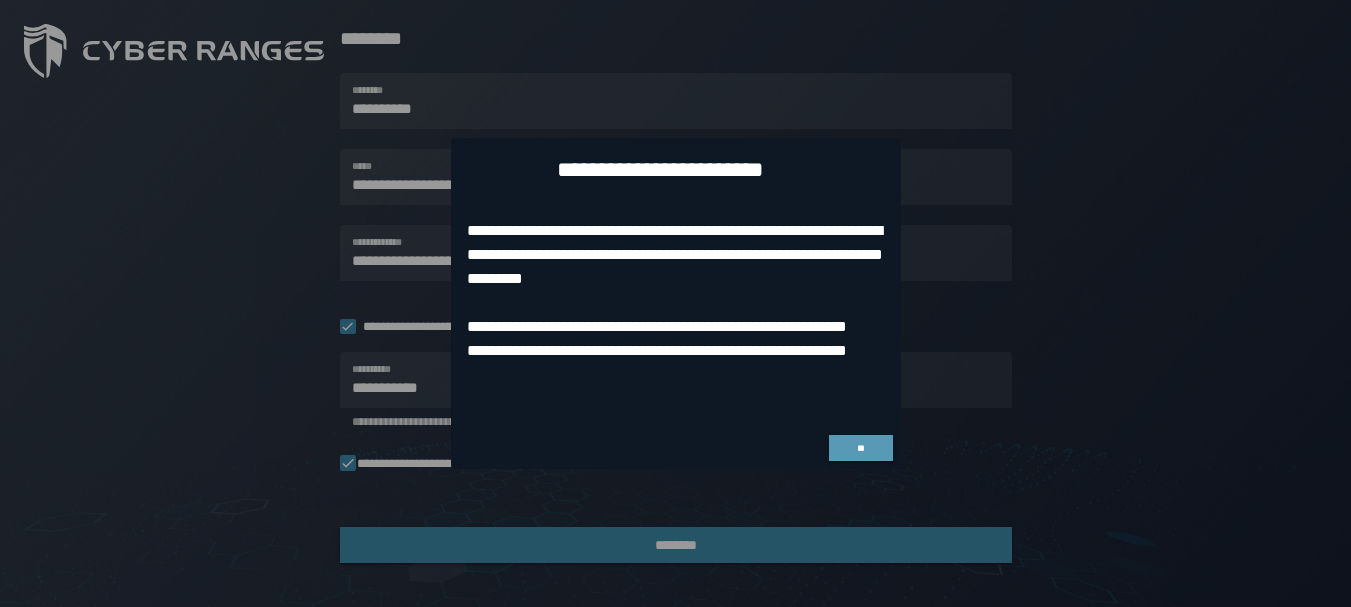 click on "**" at bounding box center [861, 448] 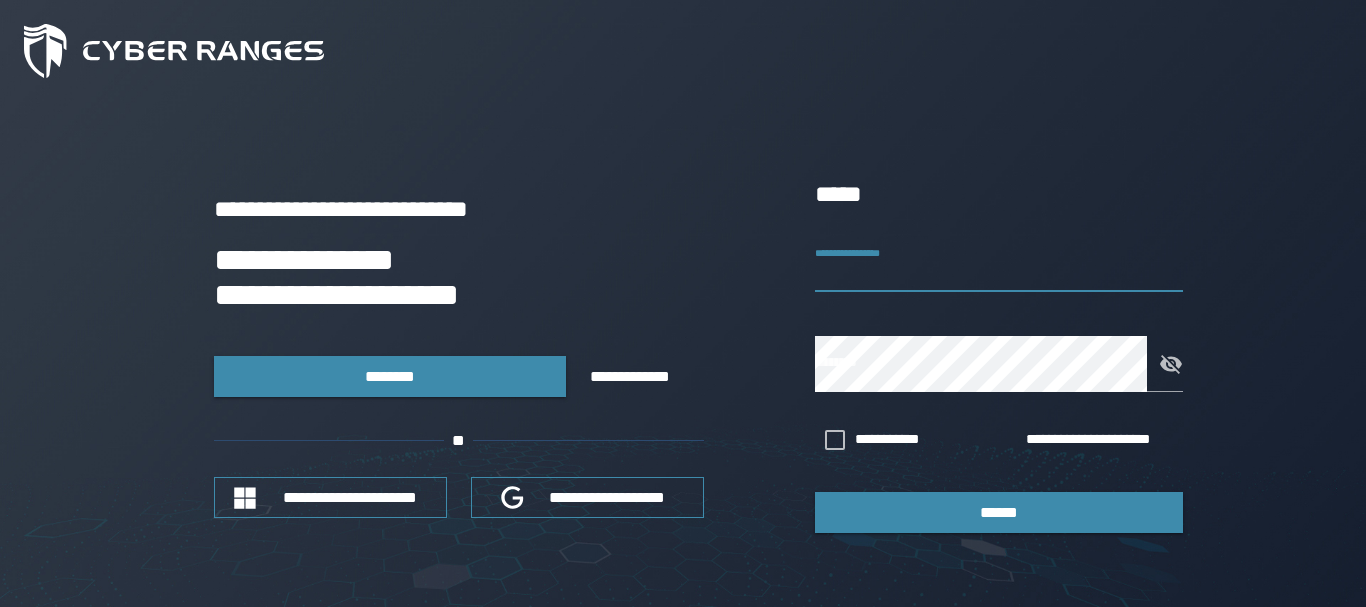 click on "**********" at bounding box center [999, 264] 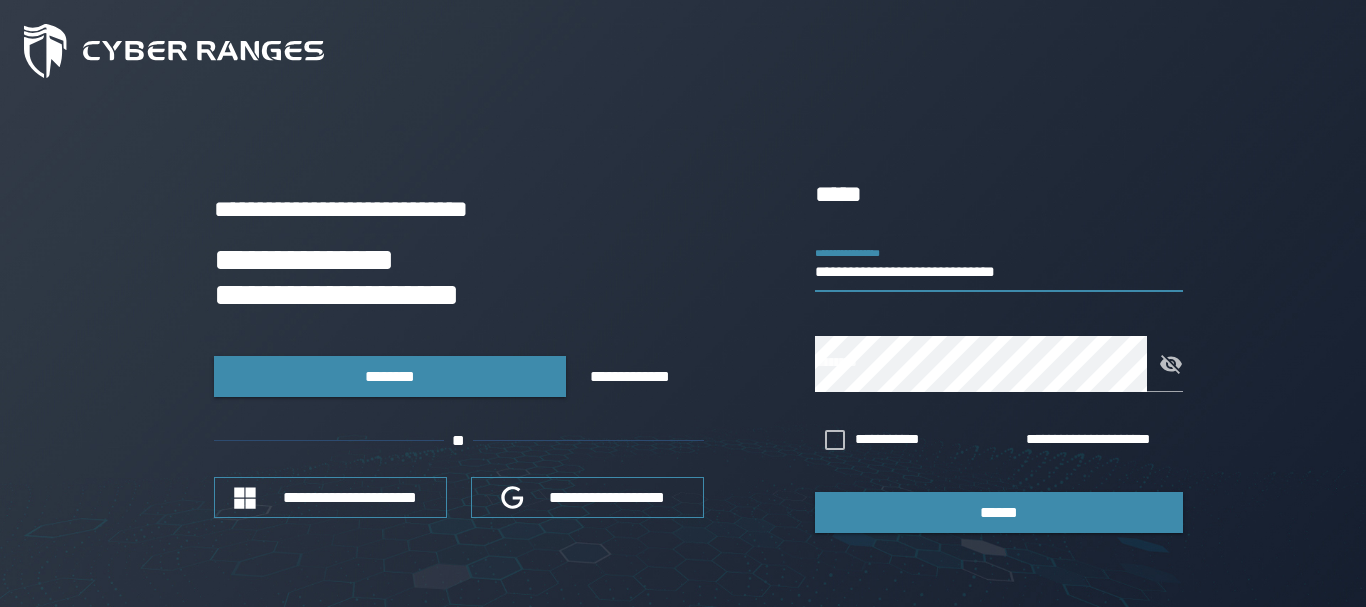 type on "**********" 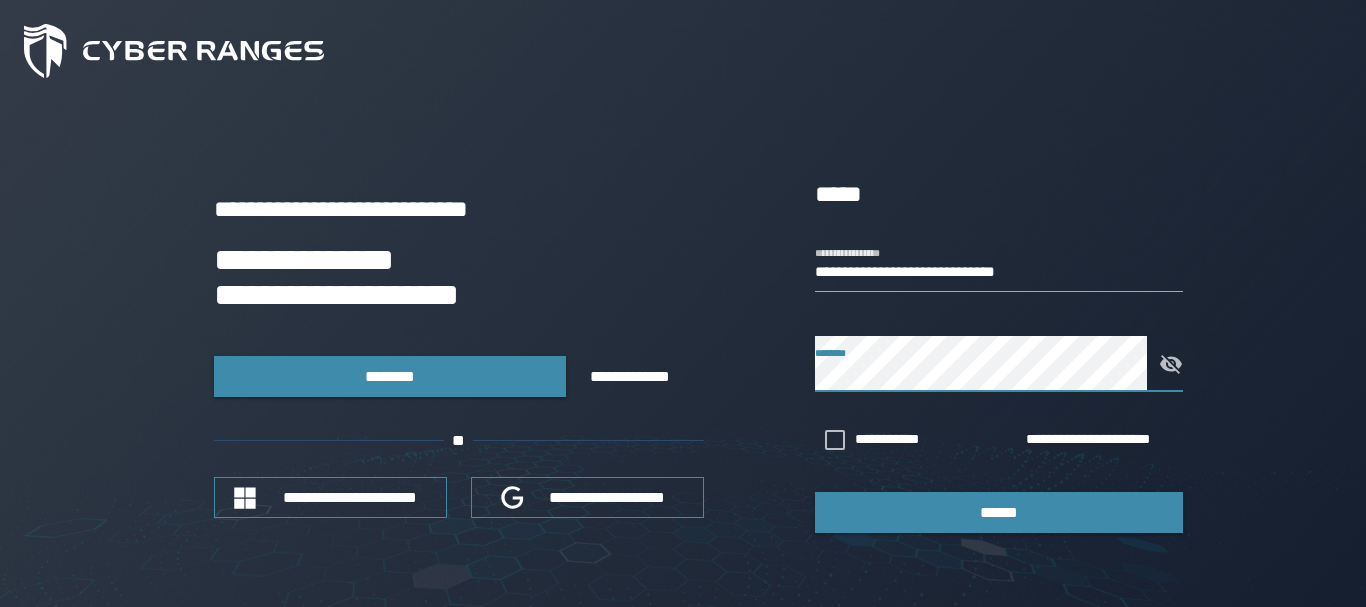 click 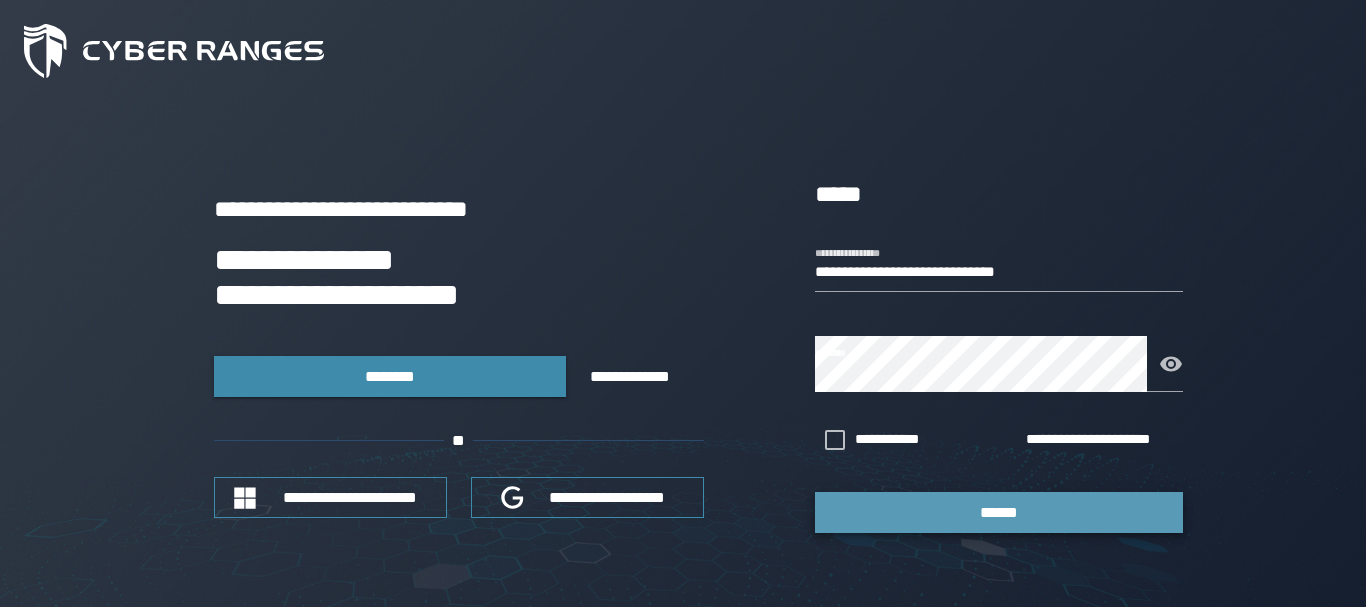 click on "******" at bounding box center (999, 512) 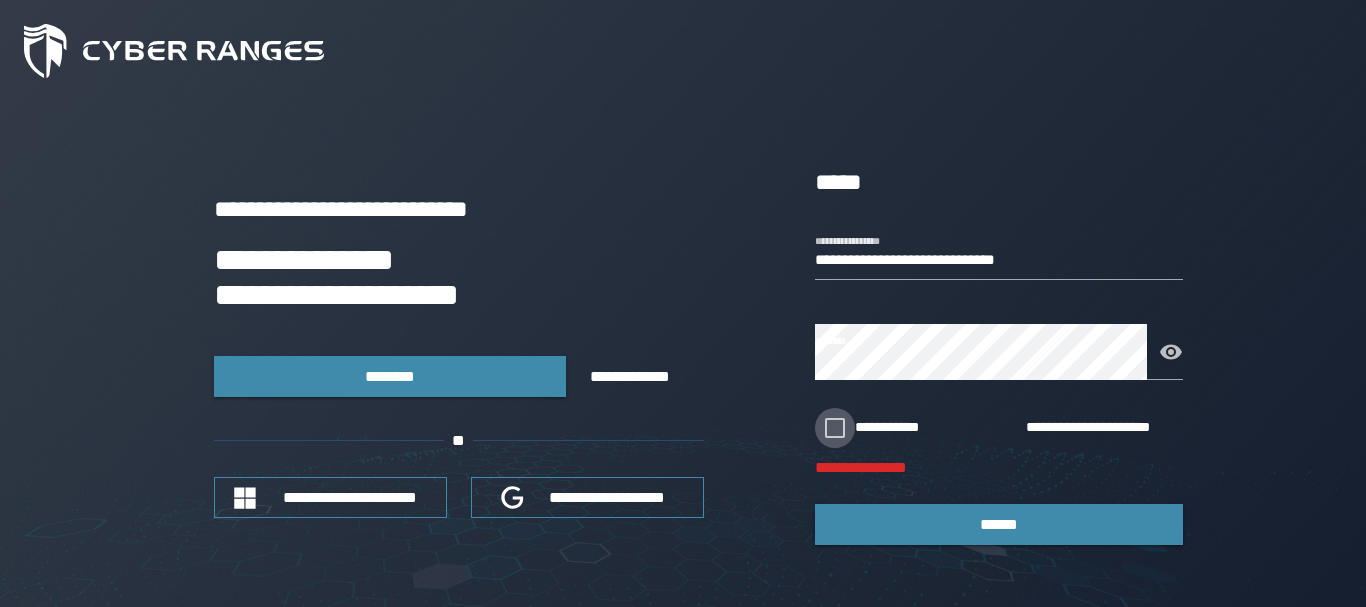 click 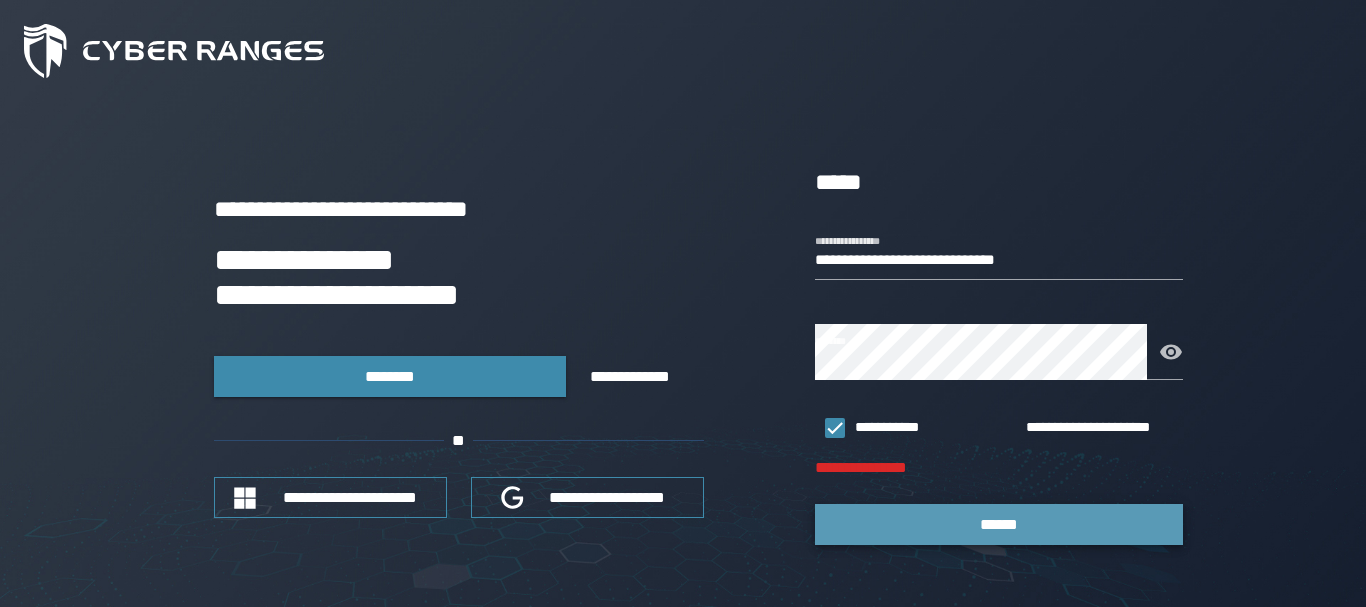 click on "******" at bounding box center (999, 524) 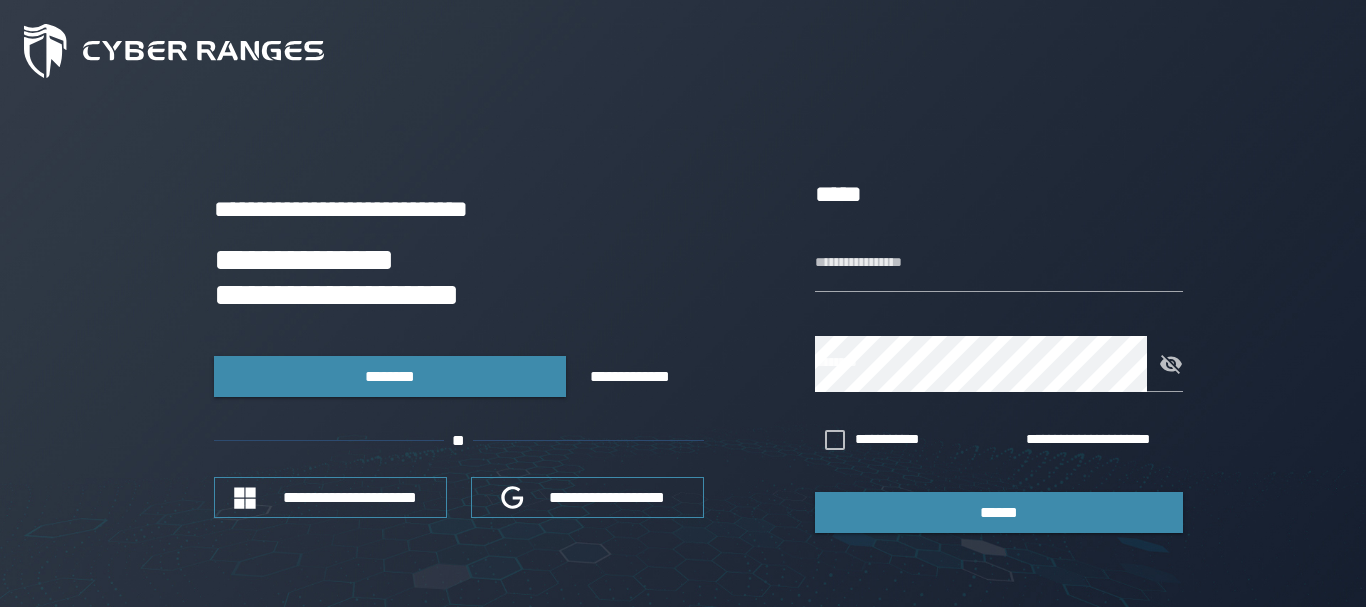 scroll, scrollTop: 0, scrollLeft: 0, axis: both 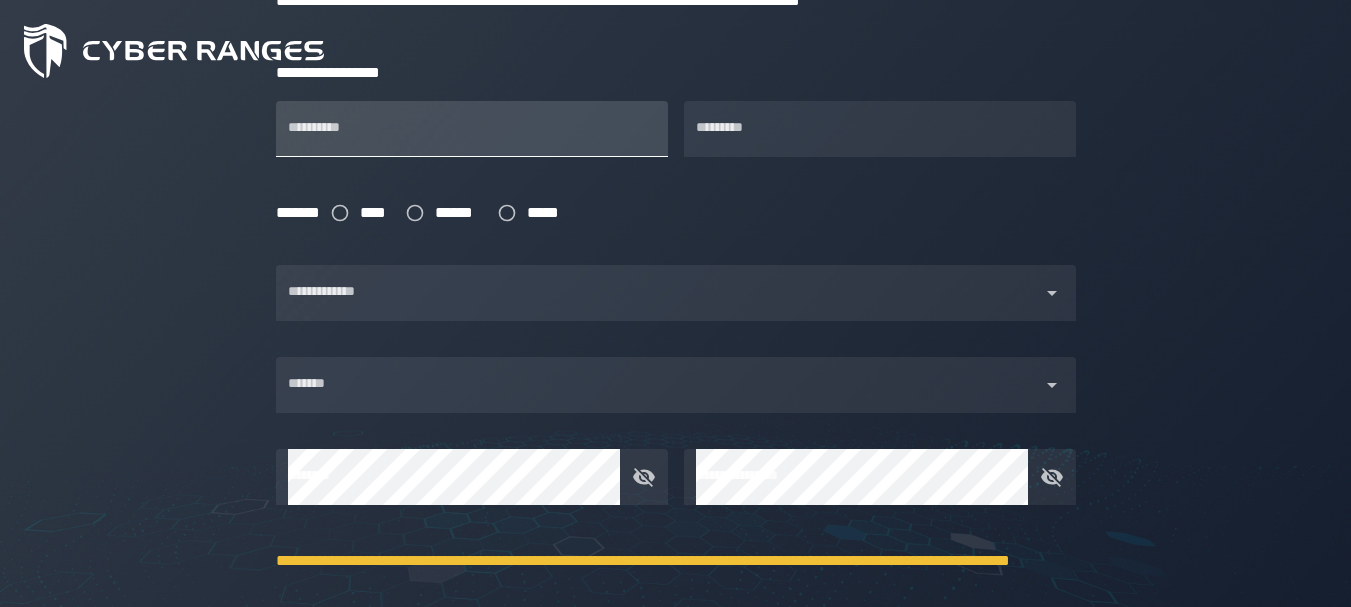 click on "**********" at bounding box center (472, 129) 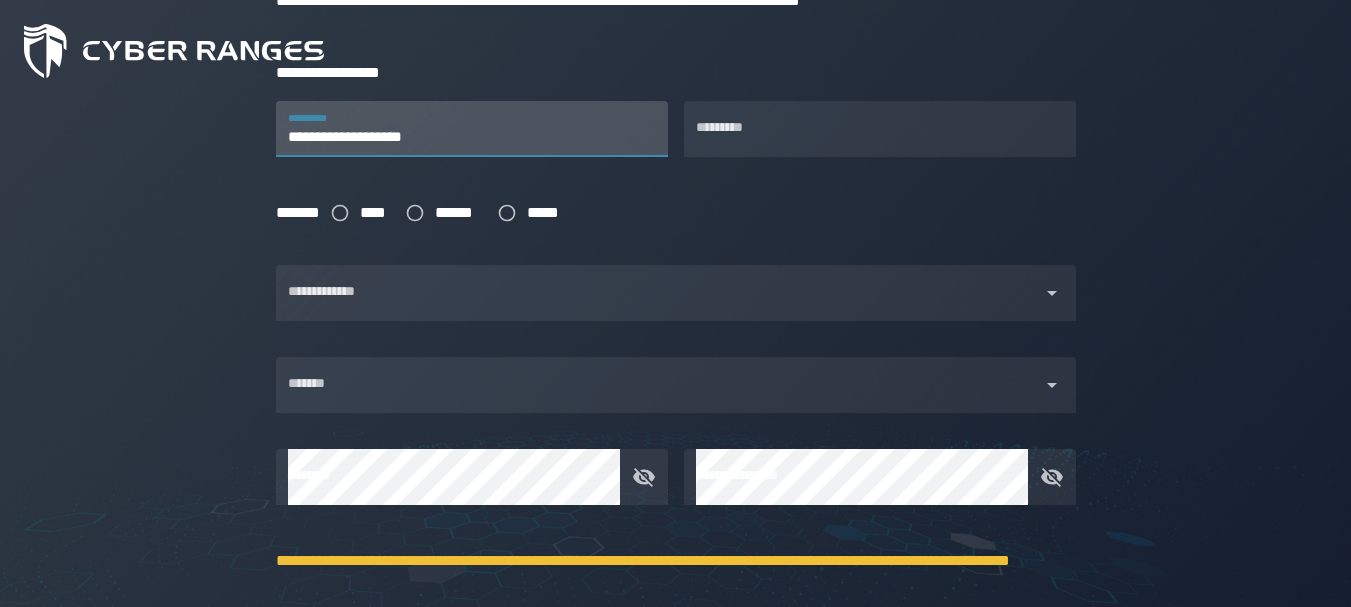 type on "**********" 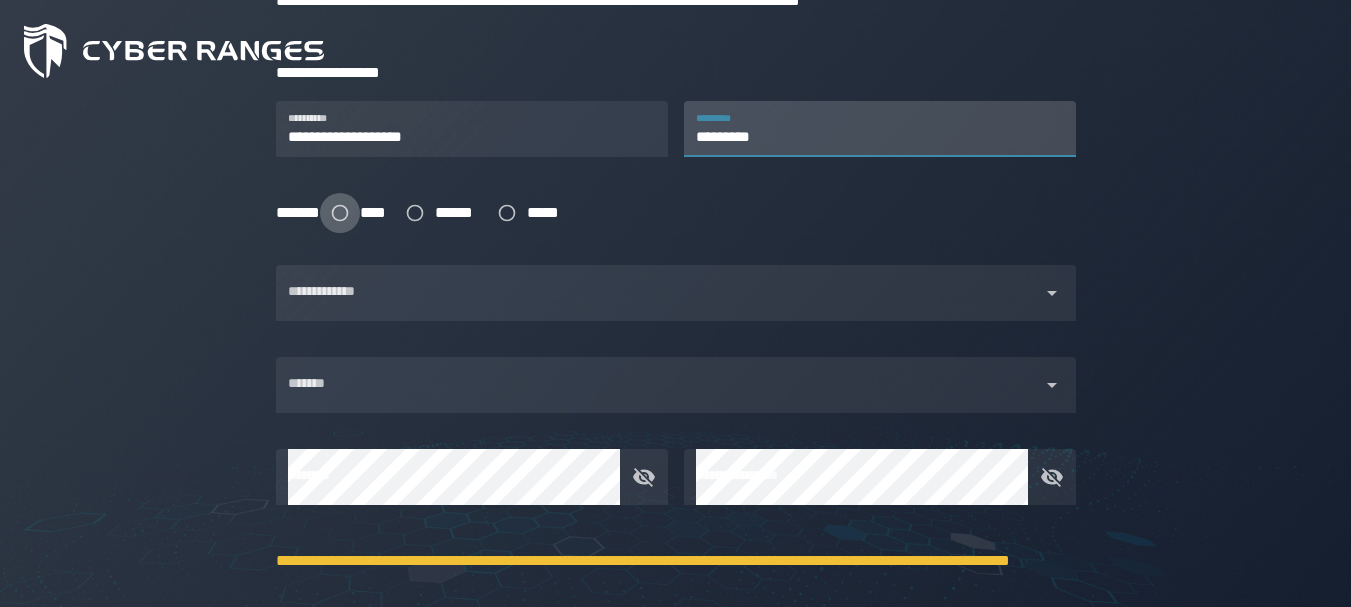 type on "*********" 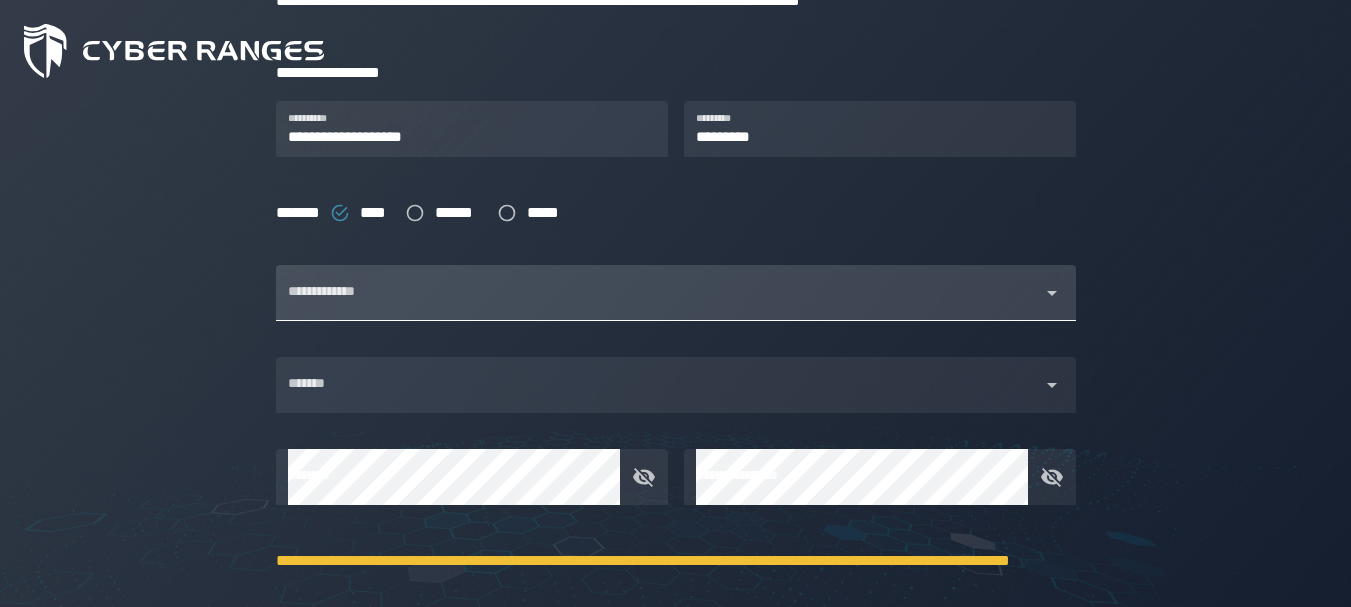 click at bounding box center (658, 305) 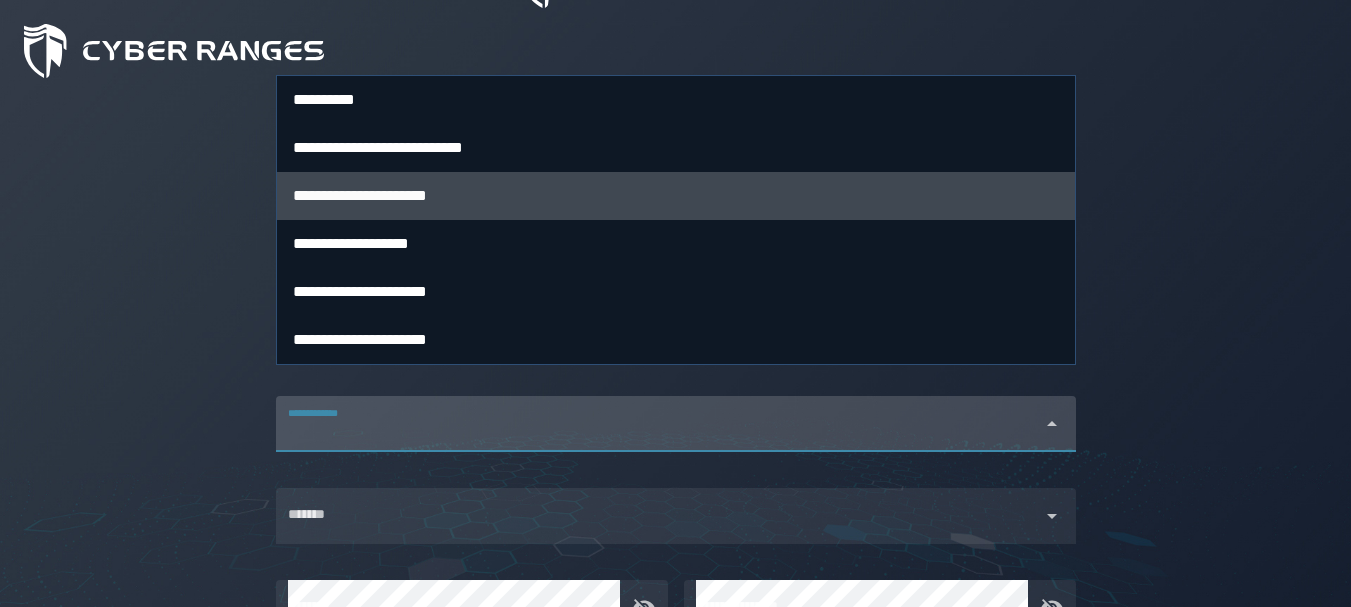 scroll, scrollTop: 300, scrollLeft: 0, axis: vertical 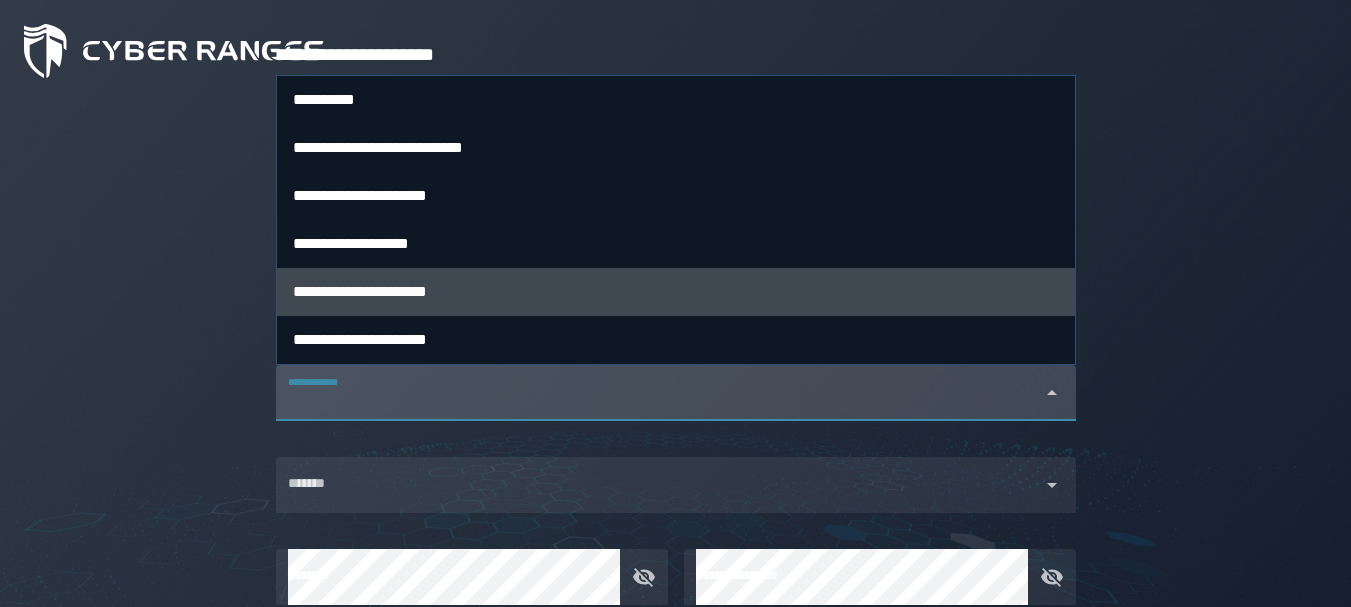 click on "**********" at bounding box center (360, 291) 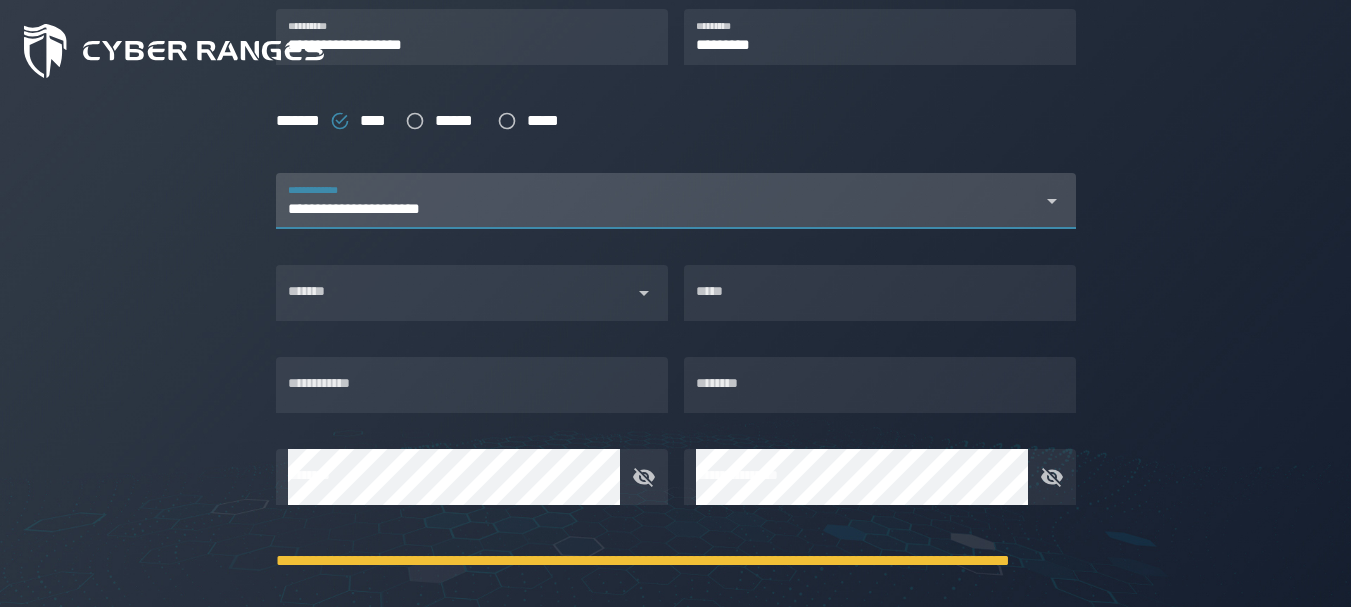 scroll, scrollTop: 500, scrollLeft: 0, axis: vertical 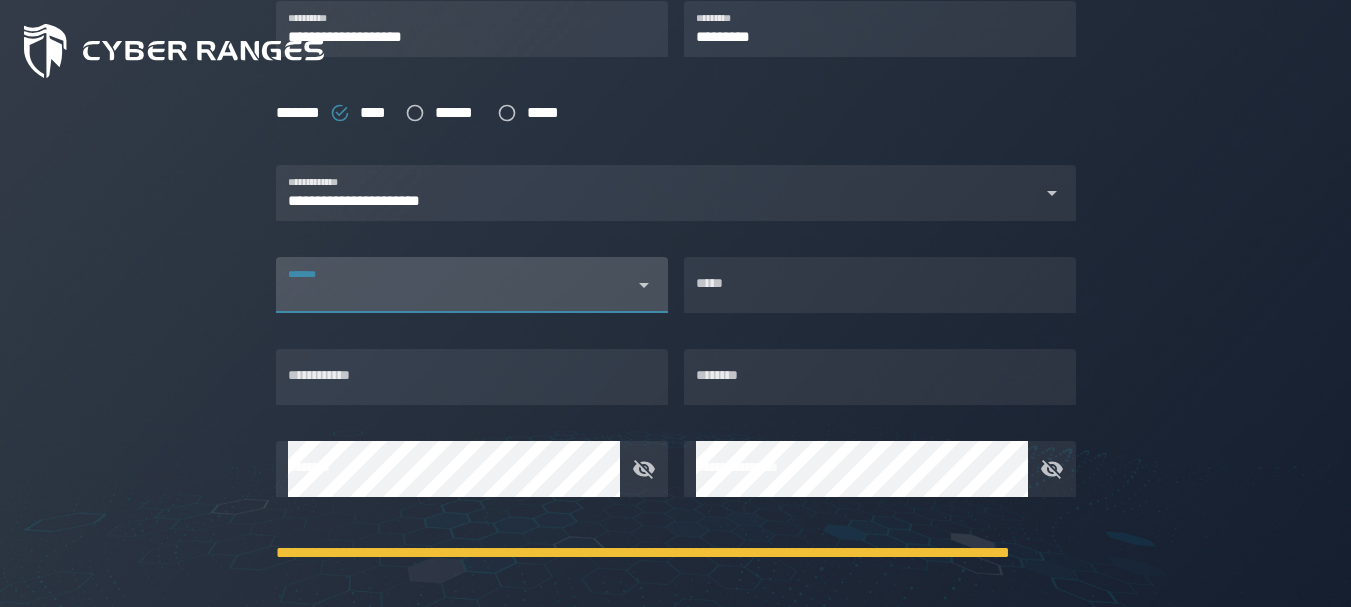 click on "*******" at bounding box center [454, 293] 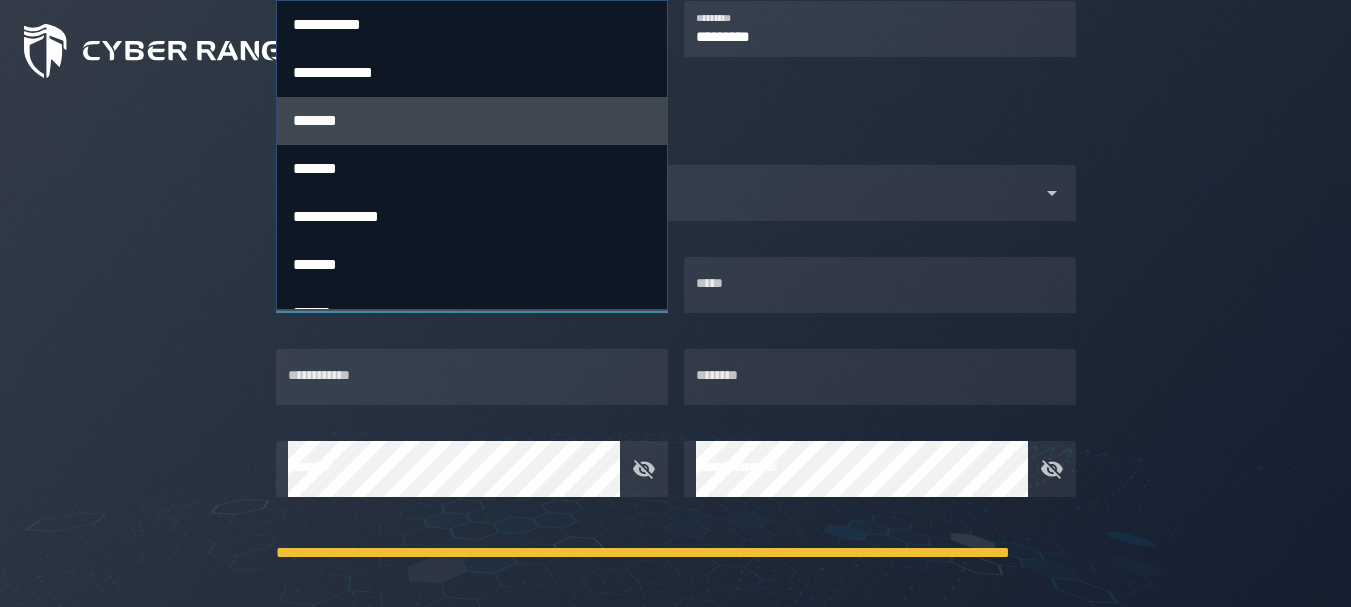 scroll, scrollTop: 300, scrollLeft: 0, axis: vertical 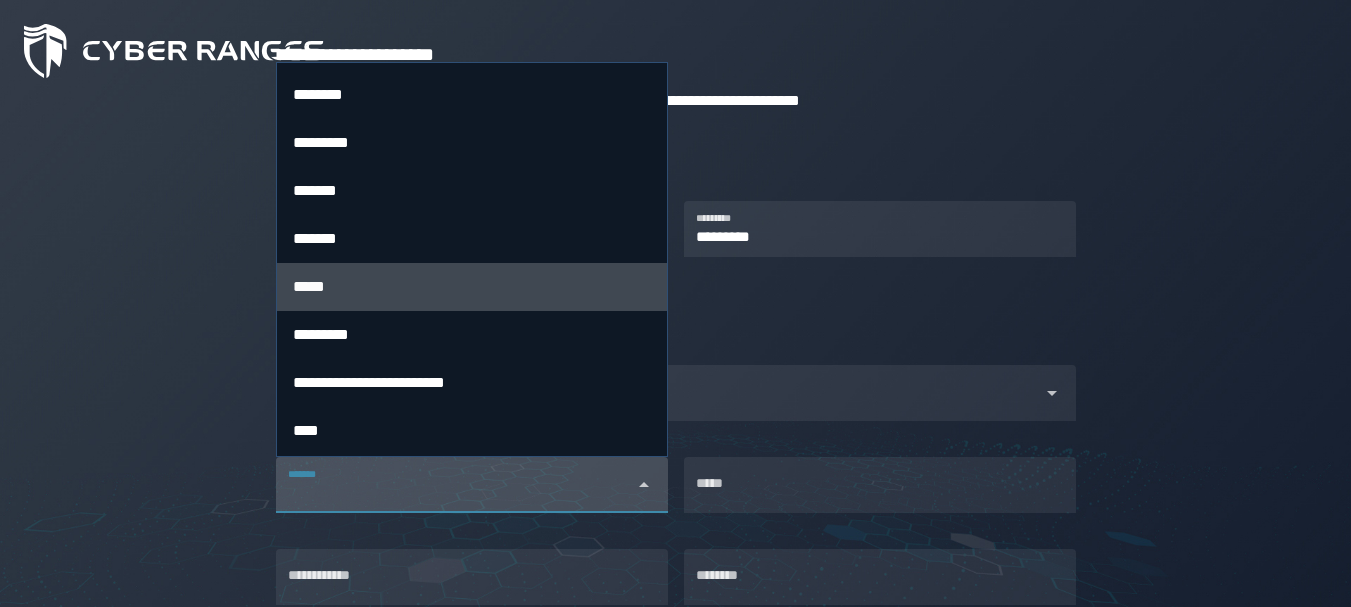 click on "*****" at bounding box center (472, 287) 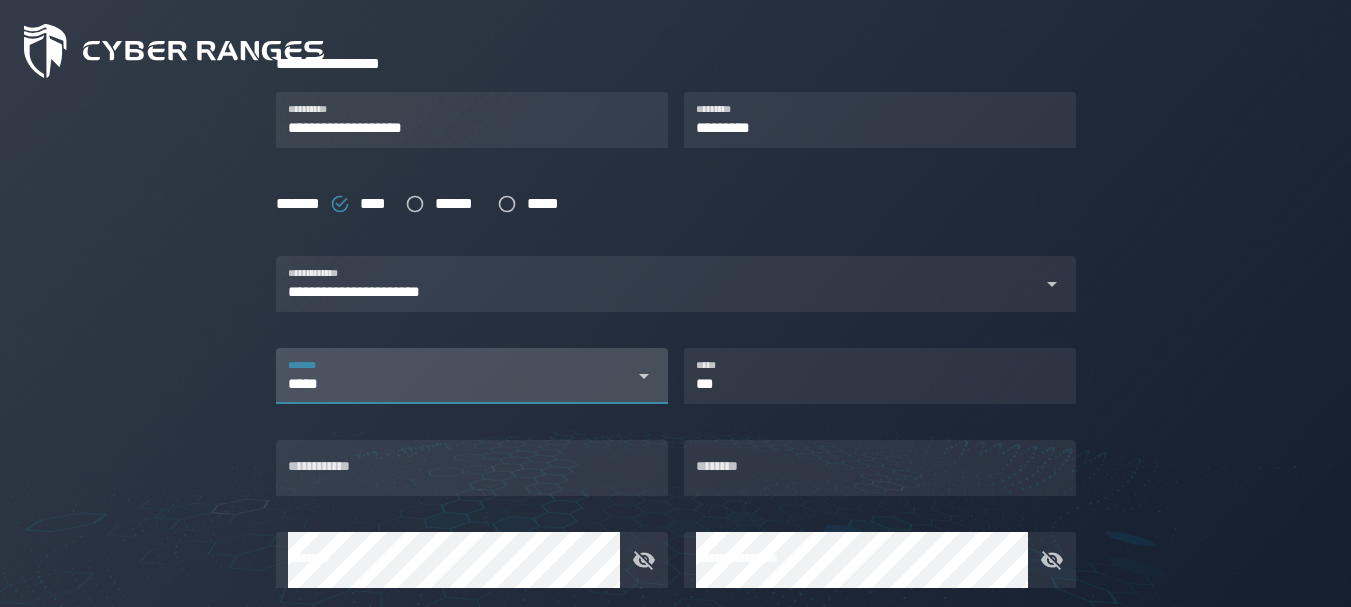 scroll, scrollTop: 500, scrollLeft: 0, axis: vertical 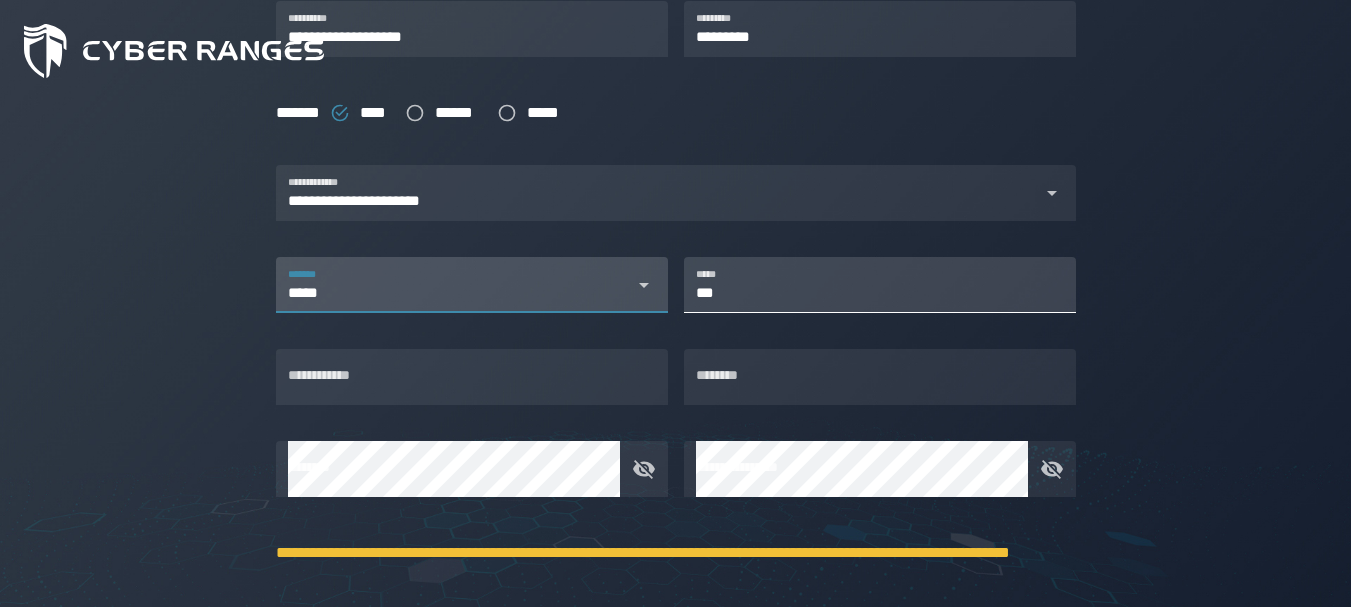 click on "***" at bounding box center (880, 285) 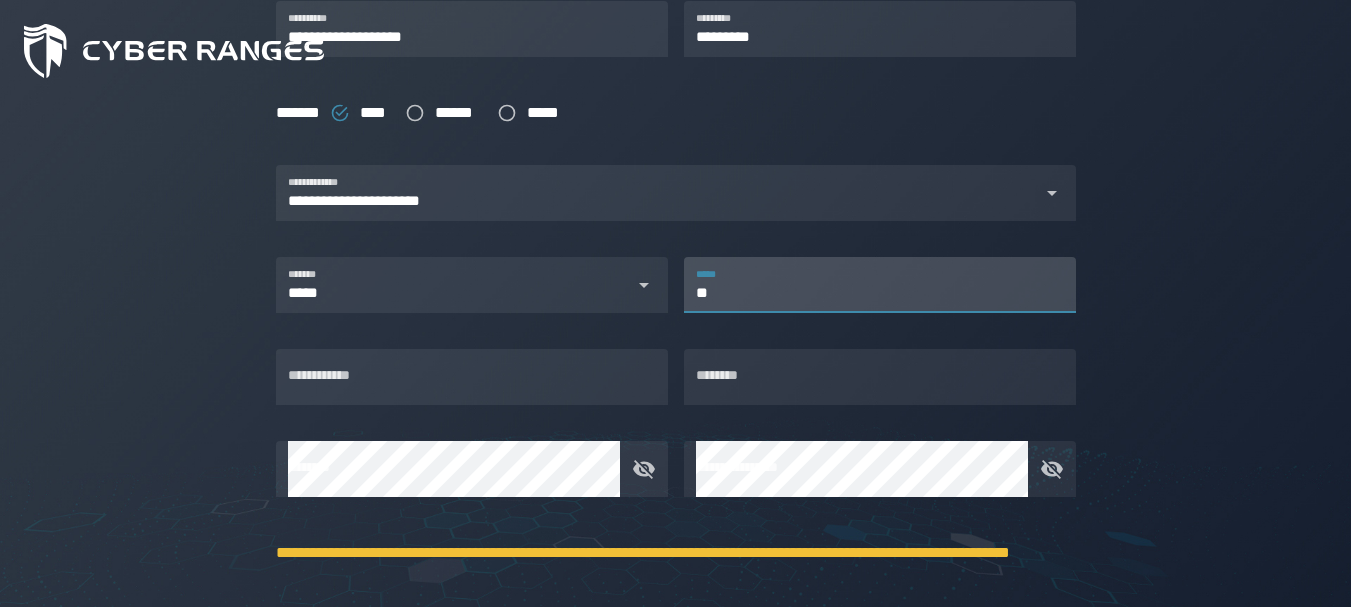 type on "*" 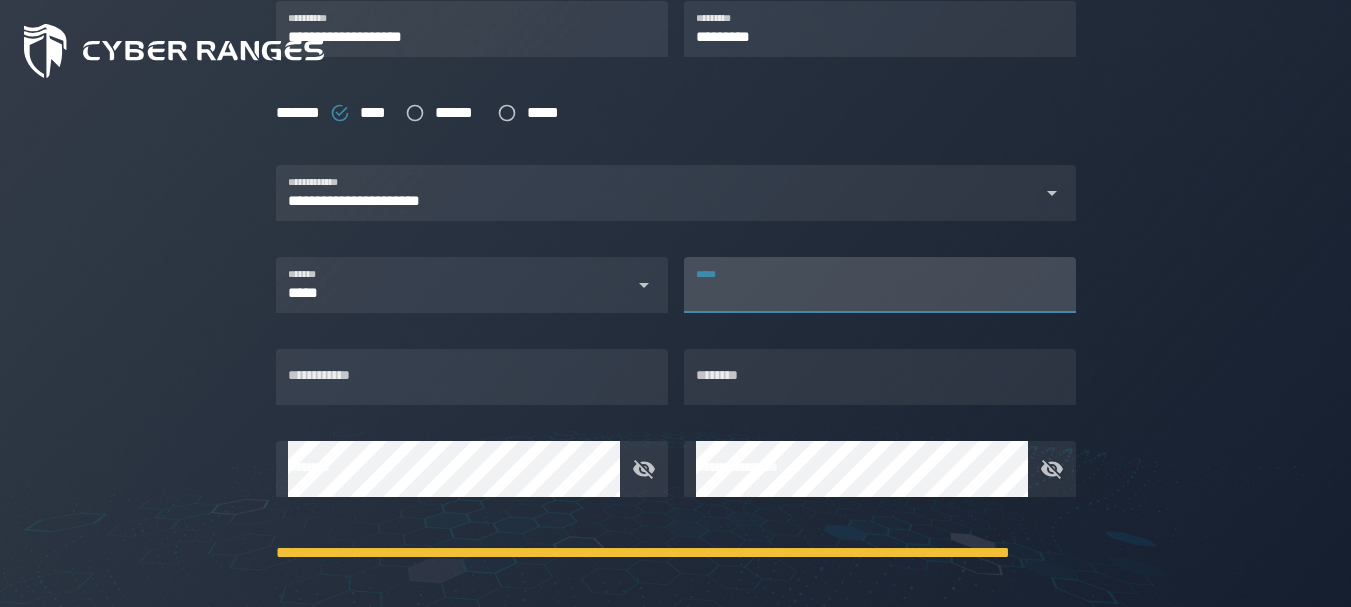 type 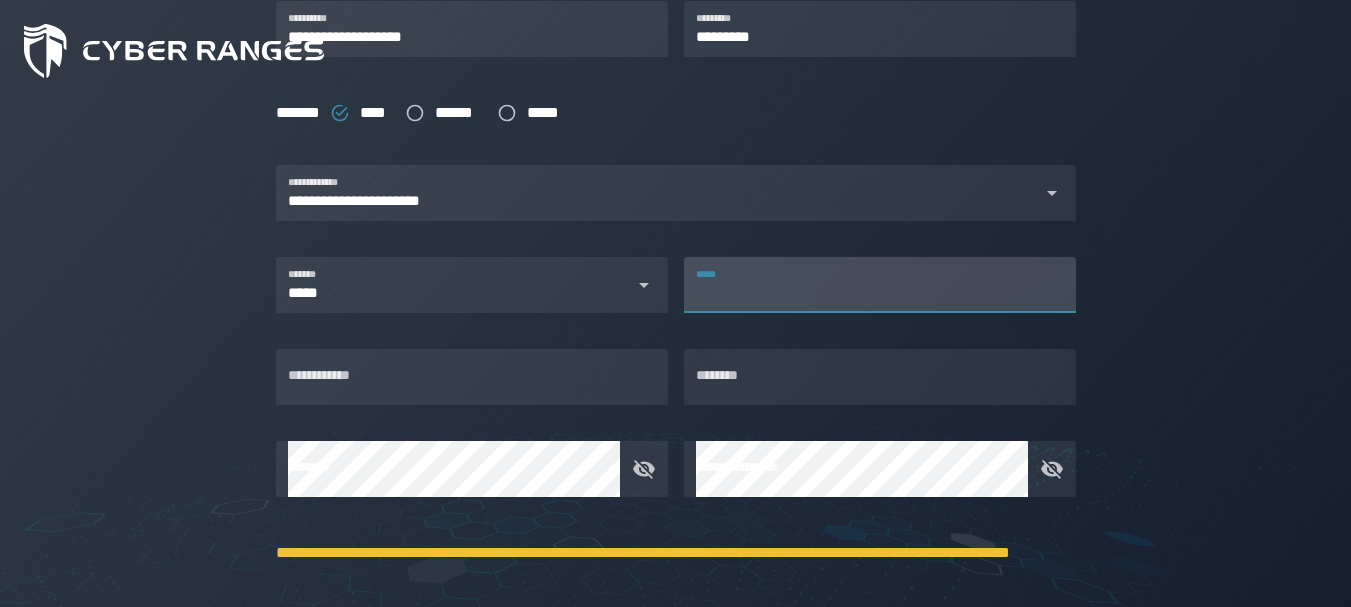 click on "[FIRST] [LAST] [STREET] [CITY] [STATE] [ZIP] [COUNTRY] [PHONE] [EMAIL] [ADDRESS] [CREDIT CARD] [PASSPORT] [DRIVER LICENSE] [SSN] [DOB] [AGE] [HOME ADDRESS] [COORDINATES] [POSTAL CODE] [BIRTH DATE] [PERSONAL TIME]" 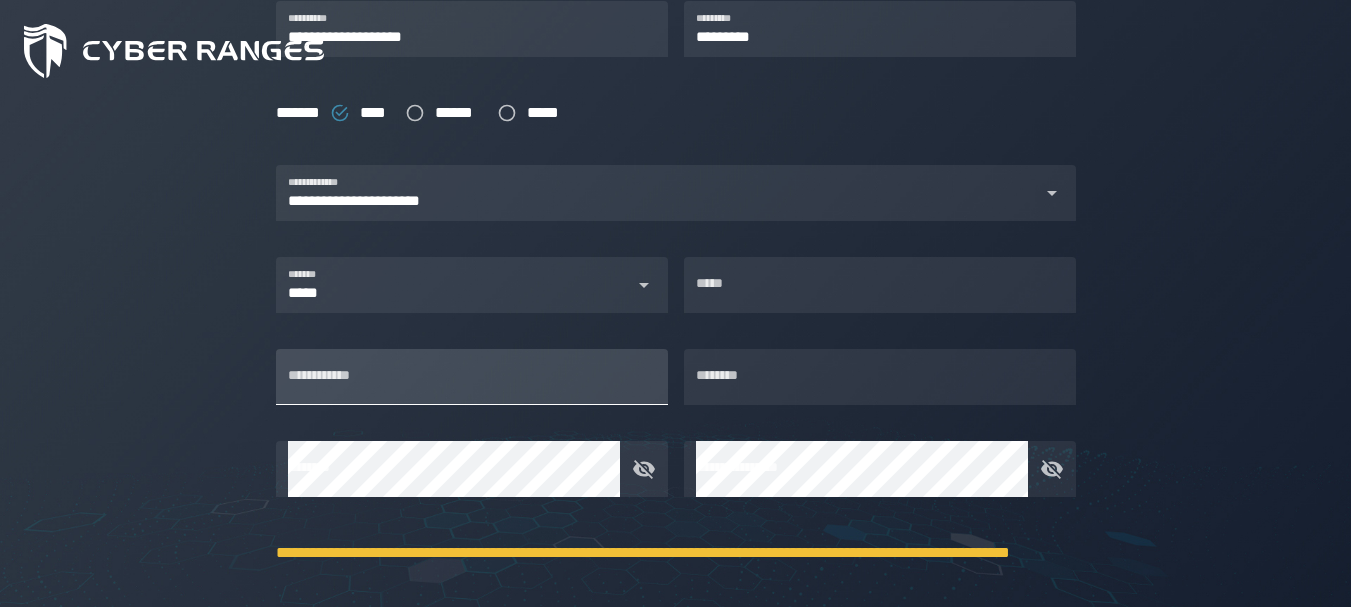 click on "**********" at bounding box center [472, 377] 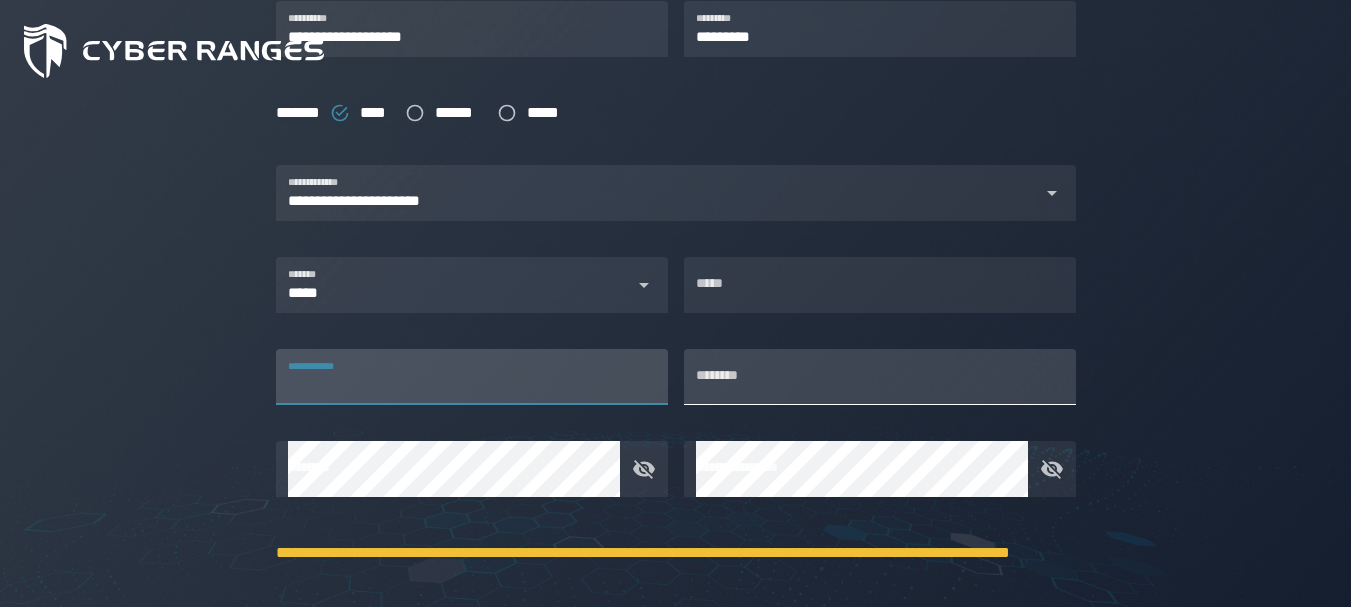 click on "********" at bounding box center [880, 377] 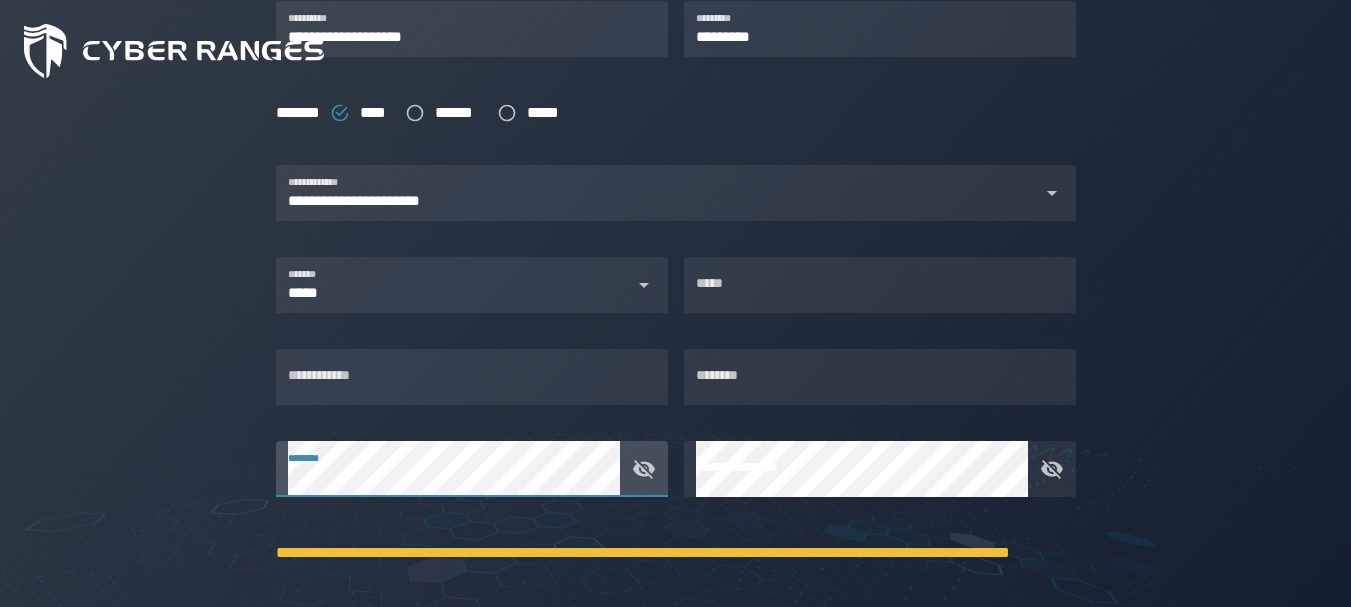 click 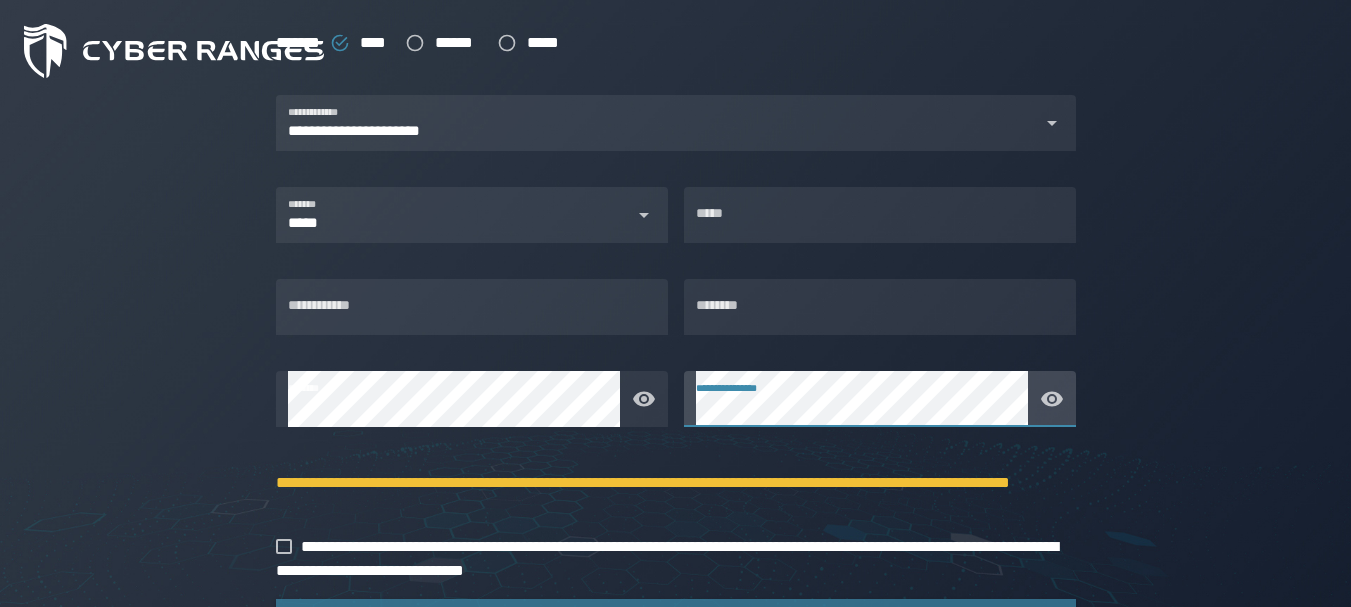 scroll, scrollTop: 662, scrollLeft: 0, axis: vertical 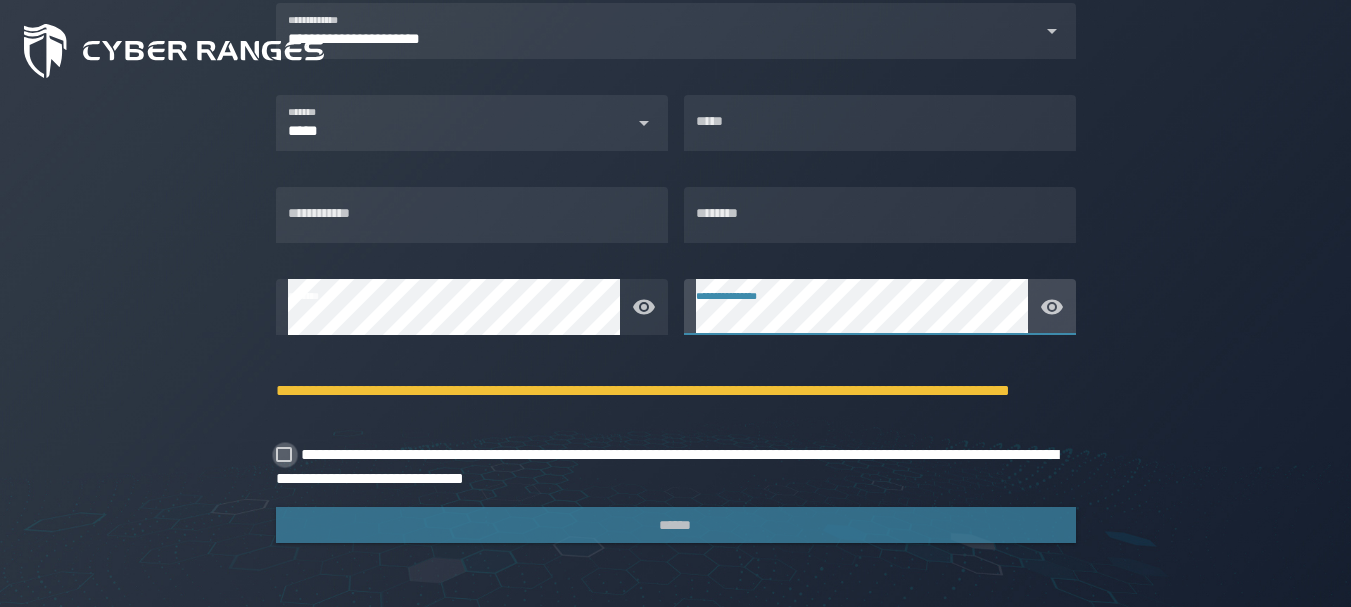 click 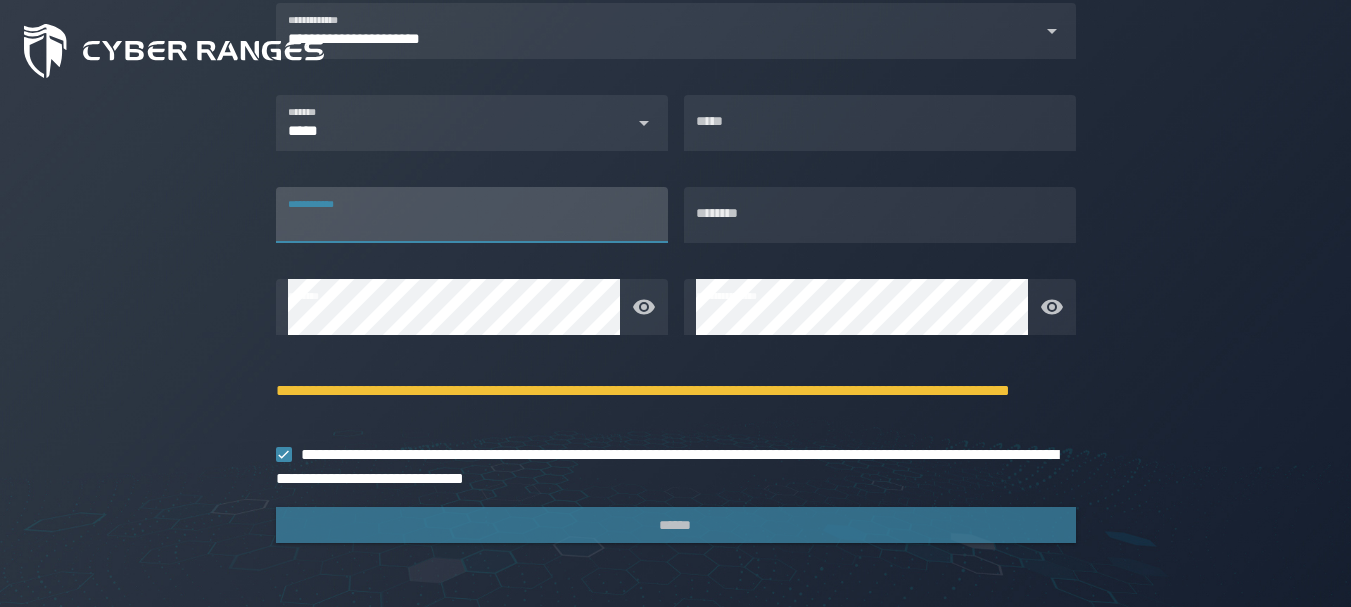 click on "**********" at bounding box center [472, 215] 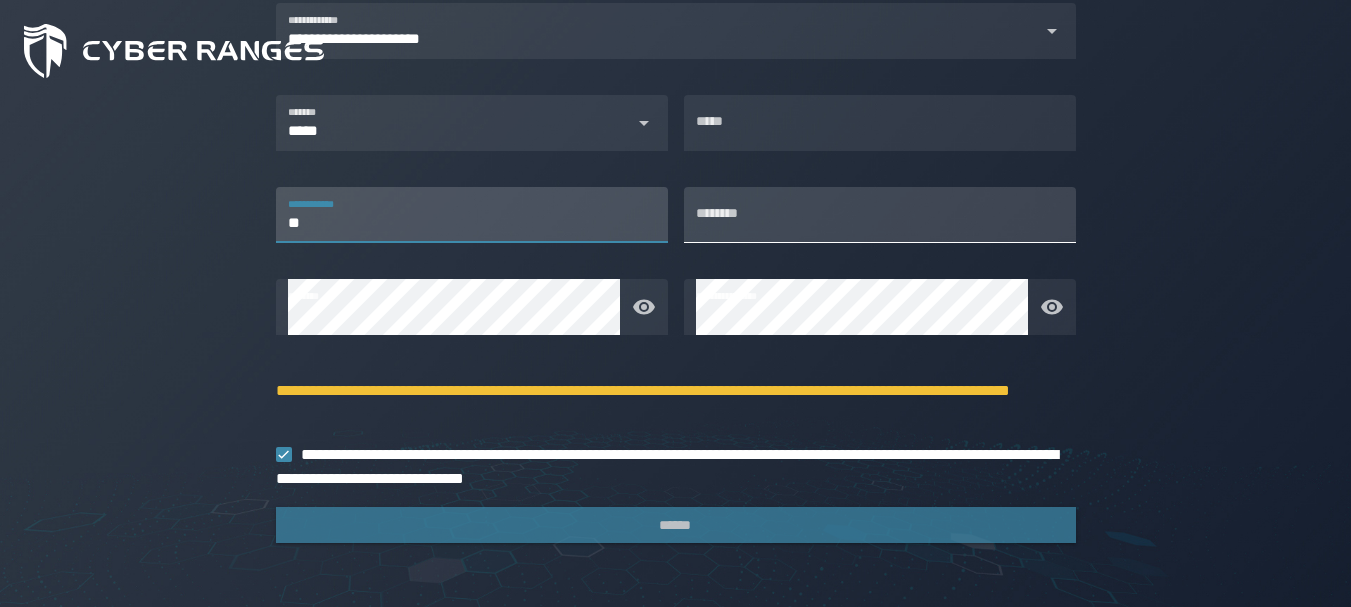 type on "**" 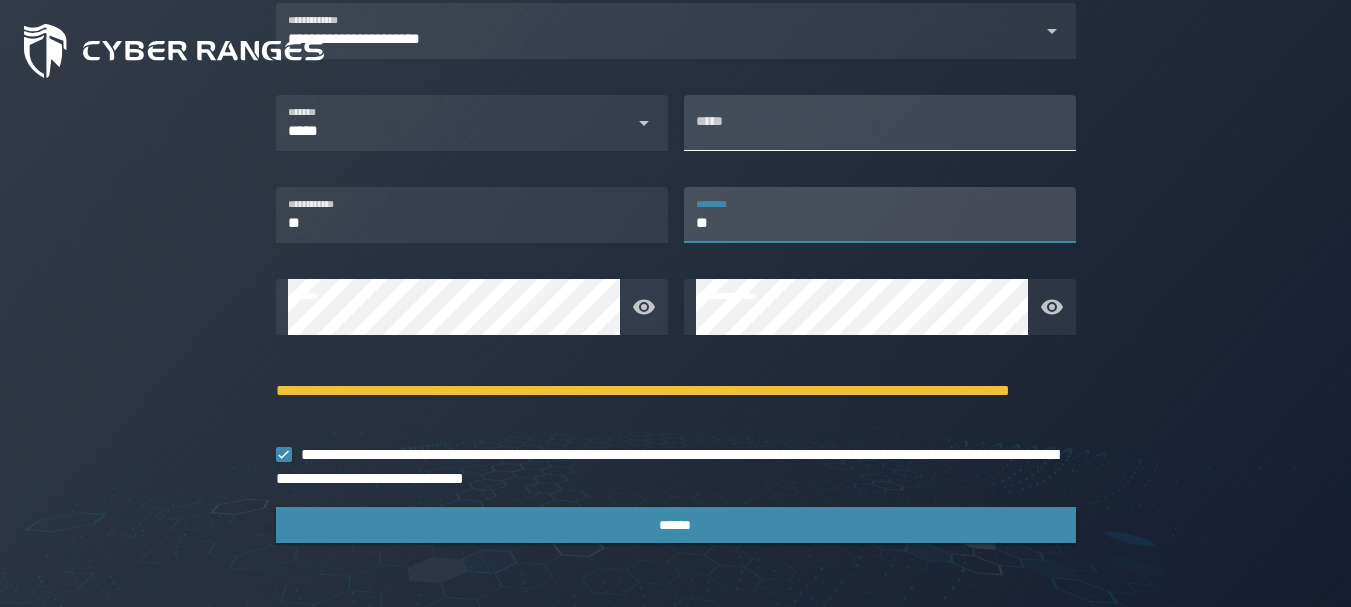 type on "**" 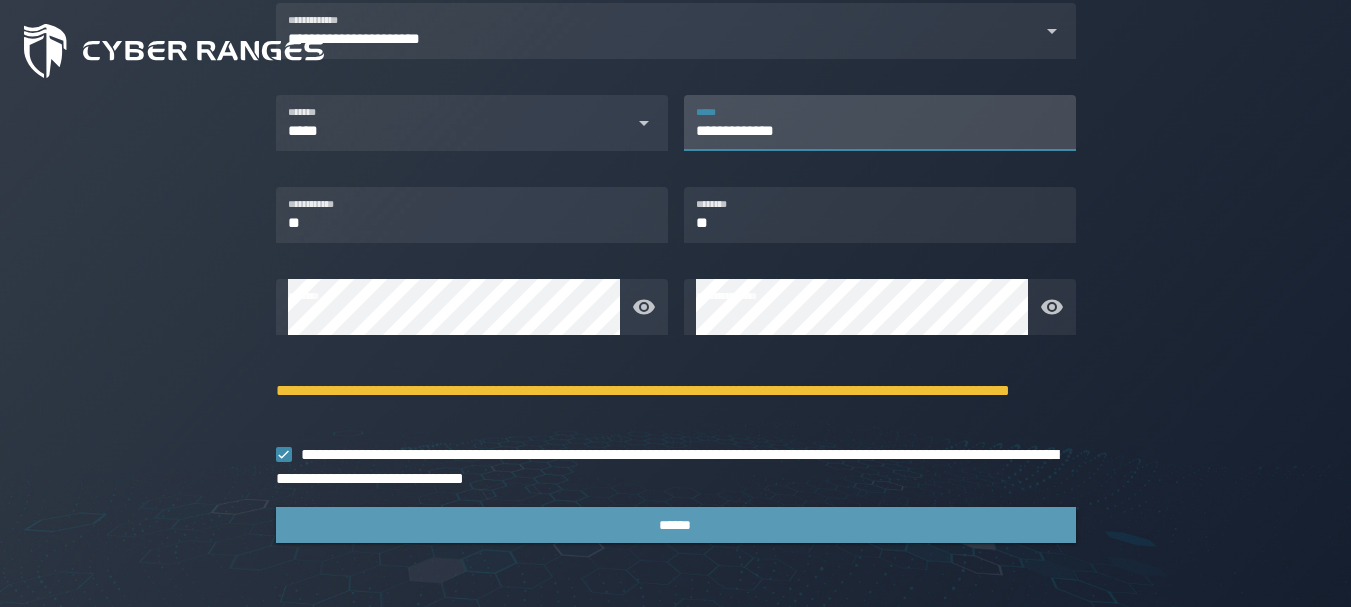 type on "**********" 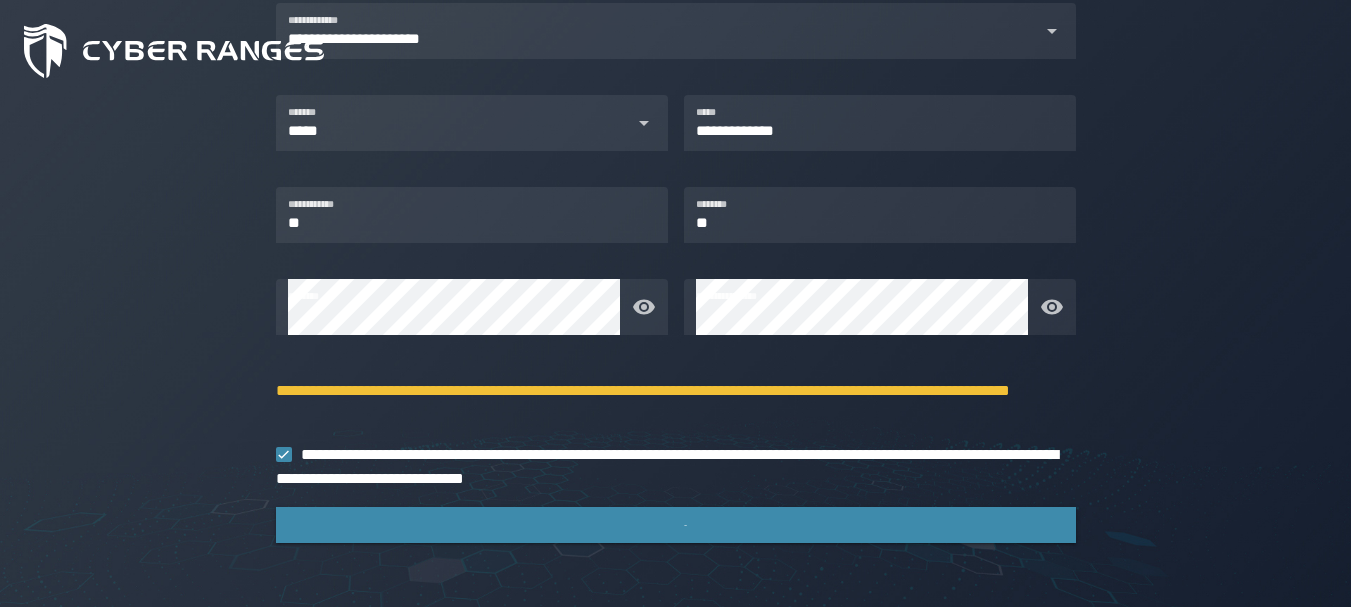 scroll, scrollTop: 0, scrollLeft: 0, axis: both 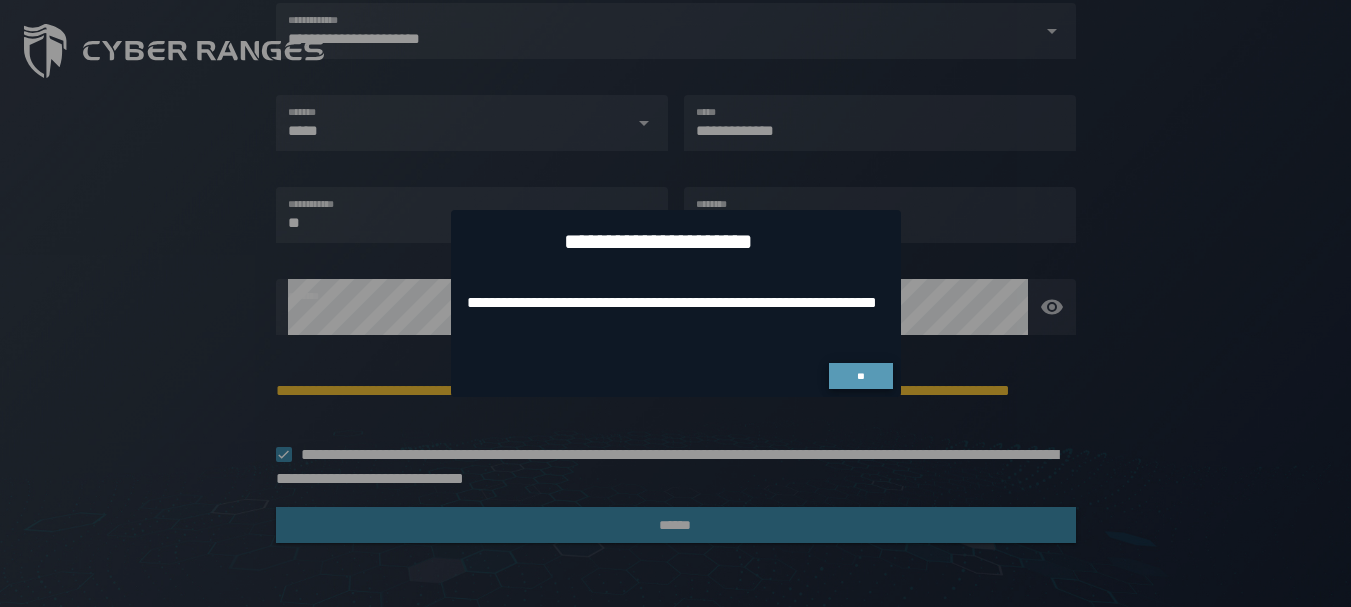 click on "**" at bounding box center (860, 376) 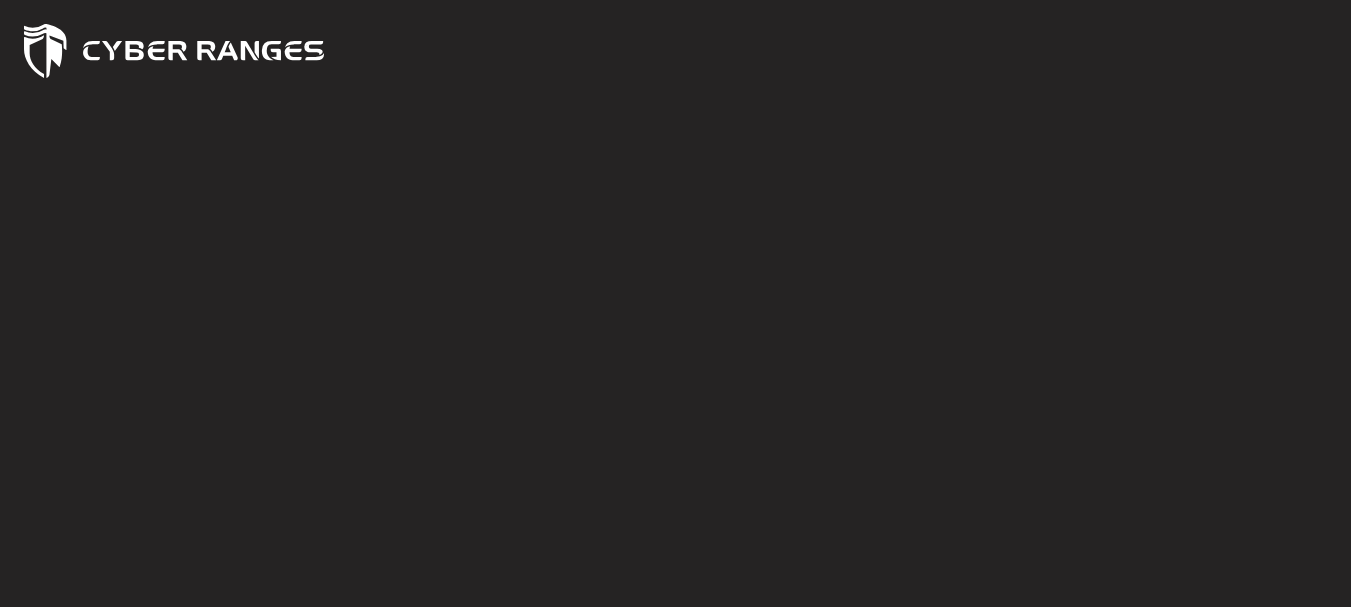 scroll, scrollTop: 0, scrollLeft: 0, axis: both 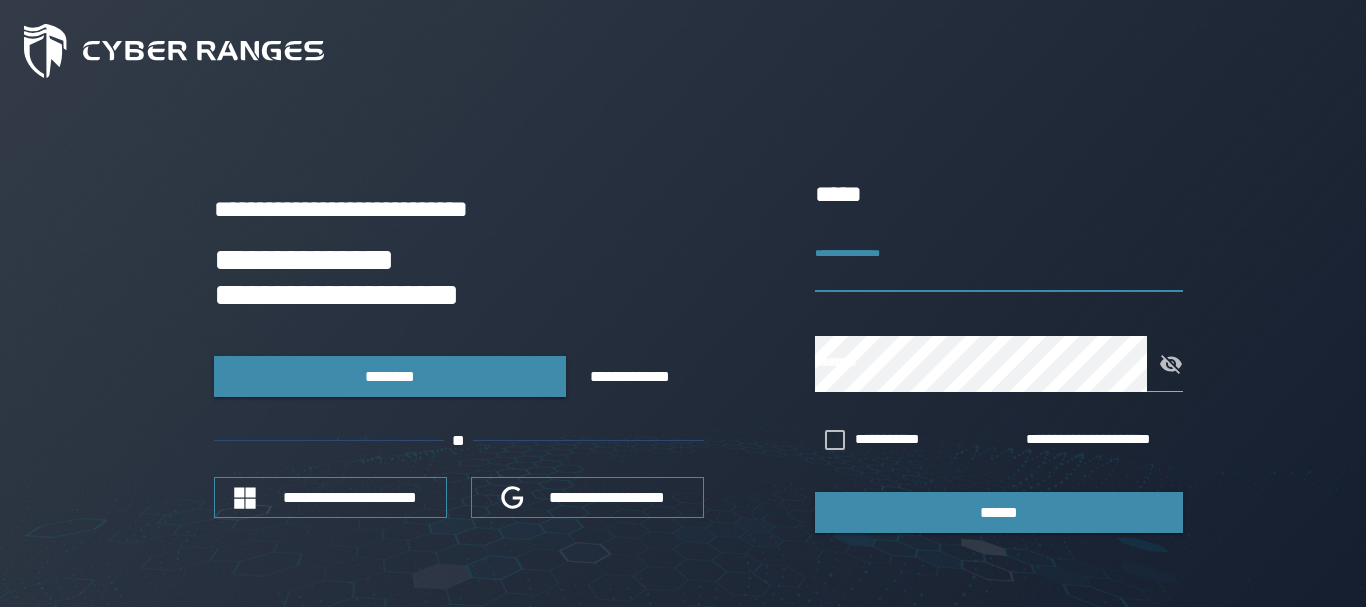 click on "**********" at bounding box center [999, 264] 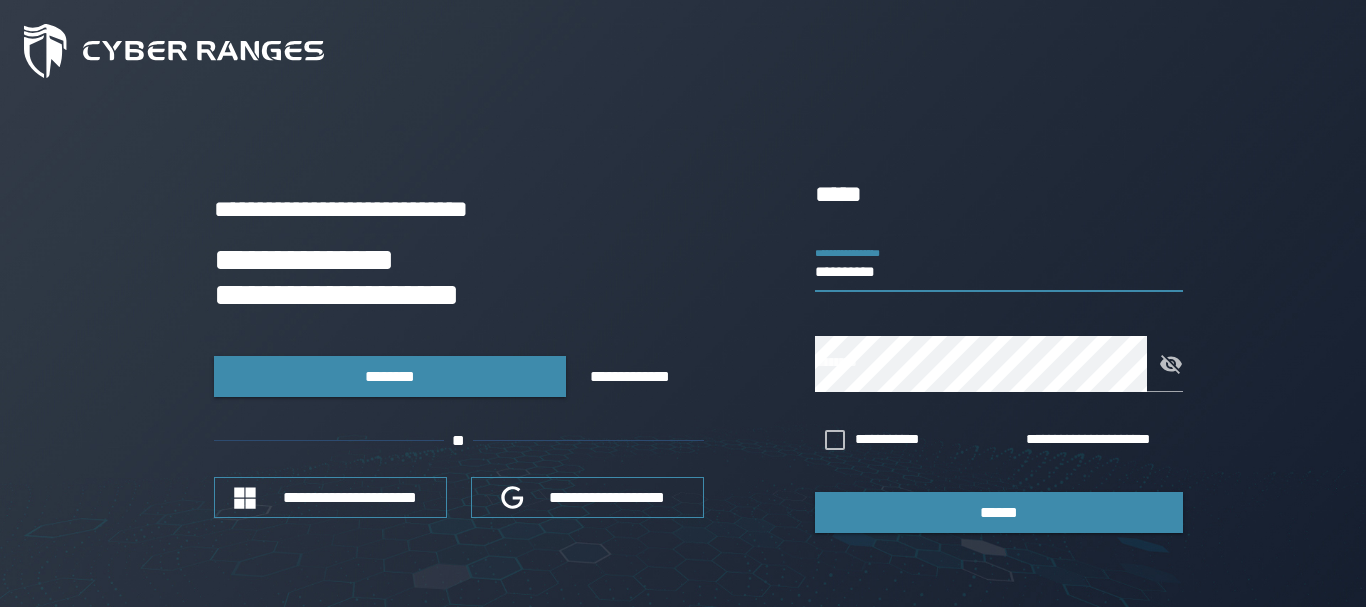 type on "**********" 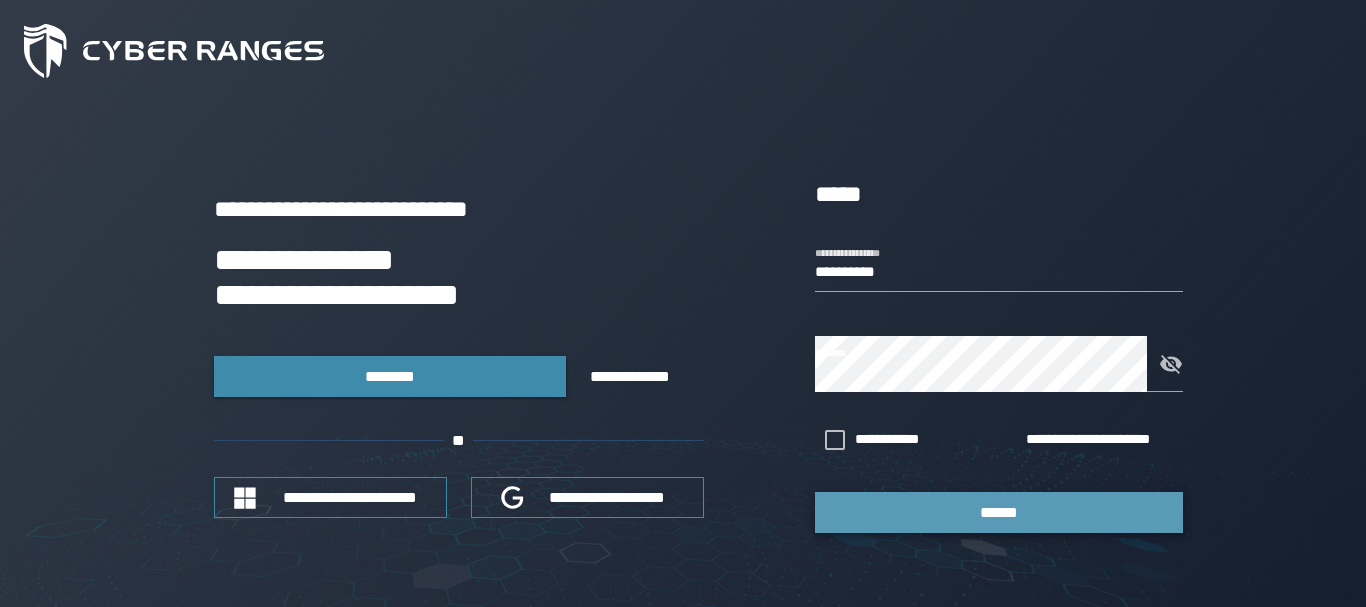click on "******" at bounding box center [999, 512] 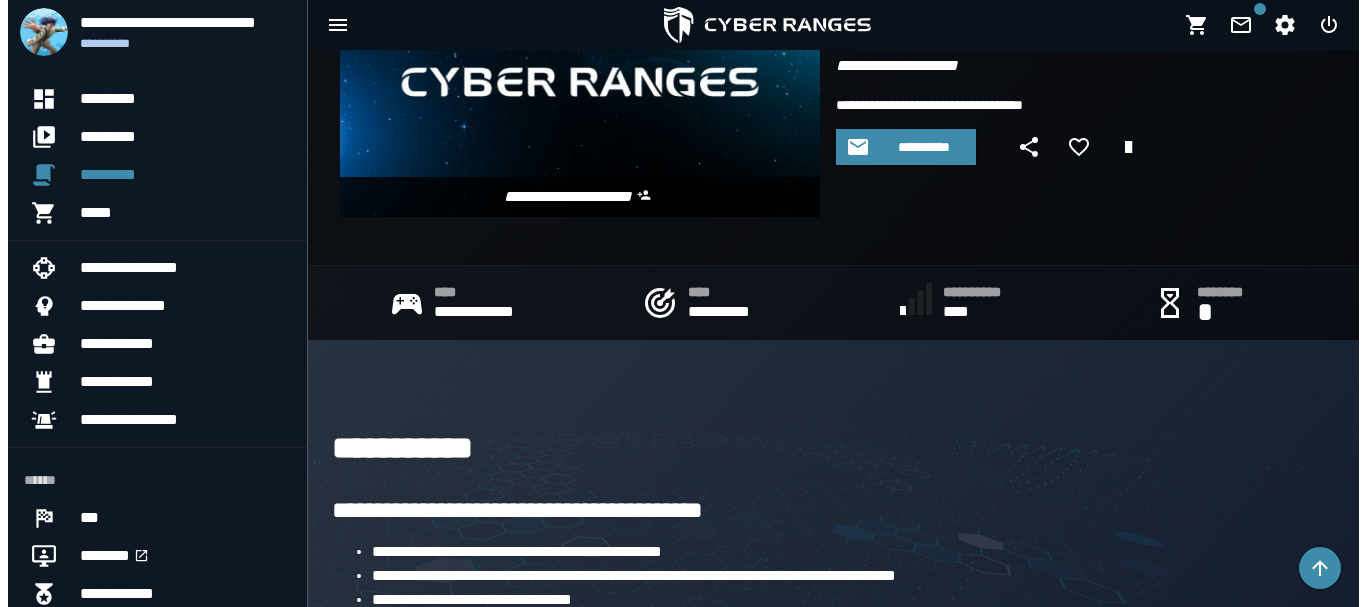 scroll, scrollTop: 0, scrollLeft: 0, axis: both 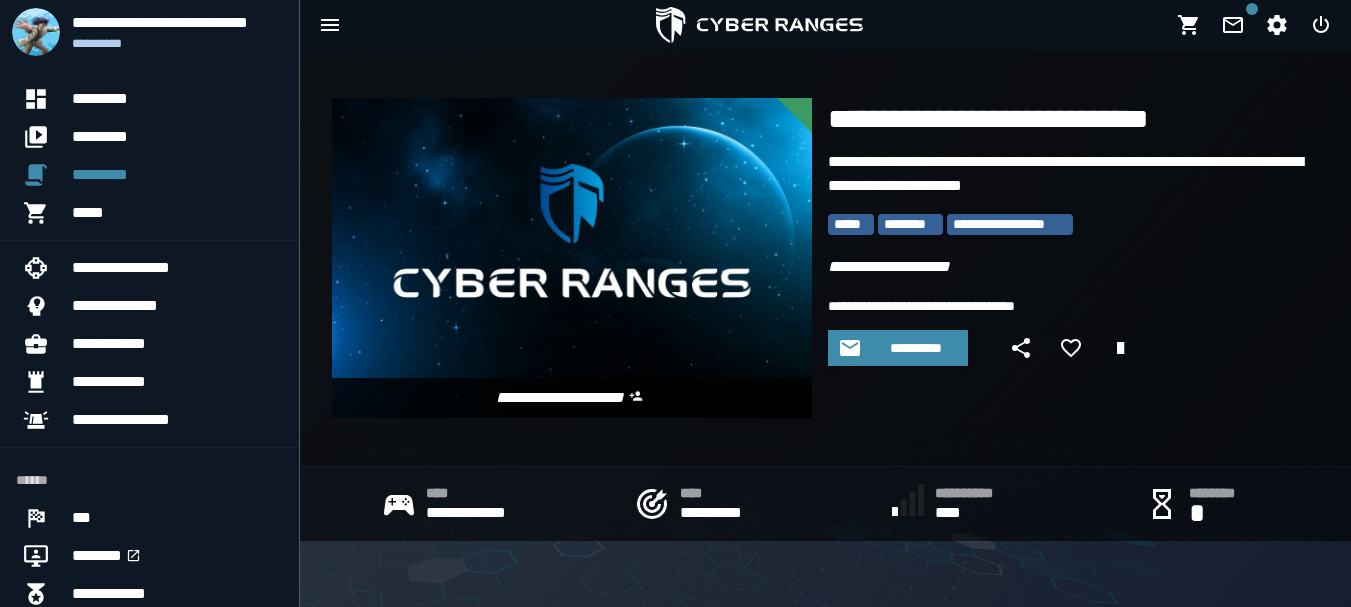 click at bounding box center (572, 258) 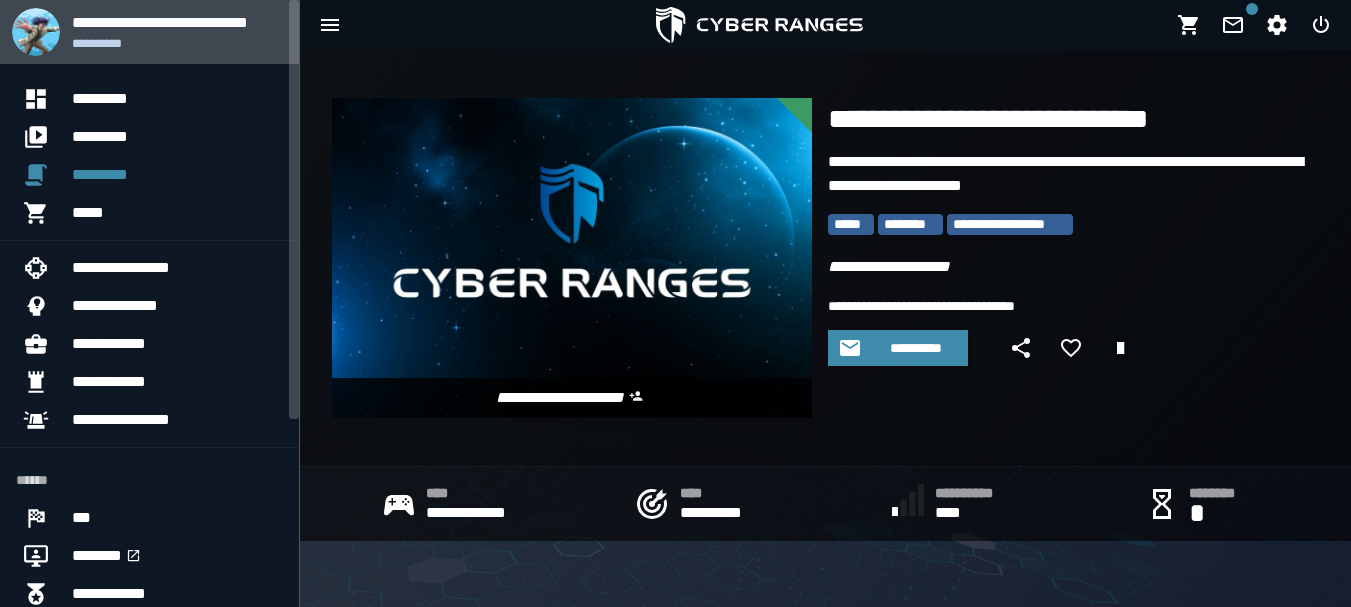click on "**********" at bounding box center (177, 43) 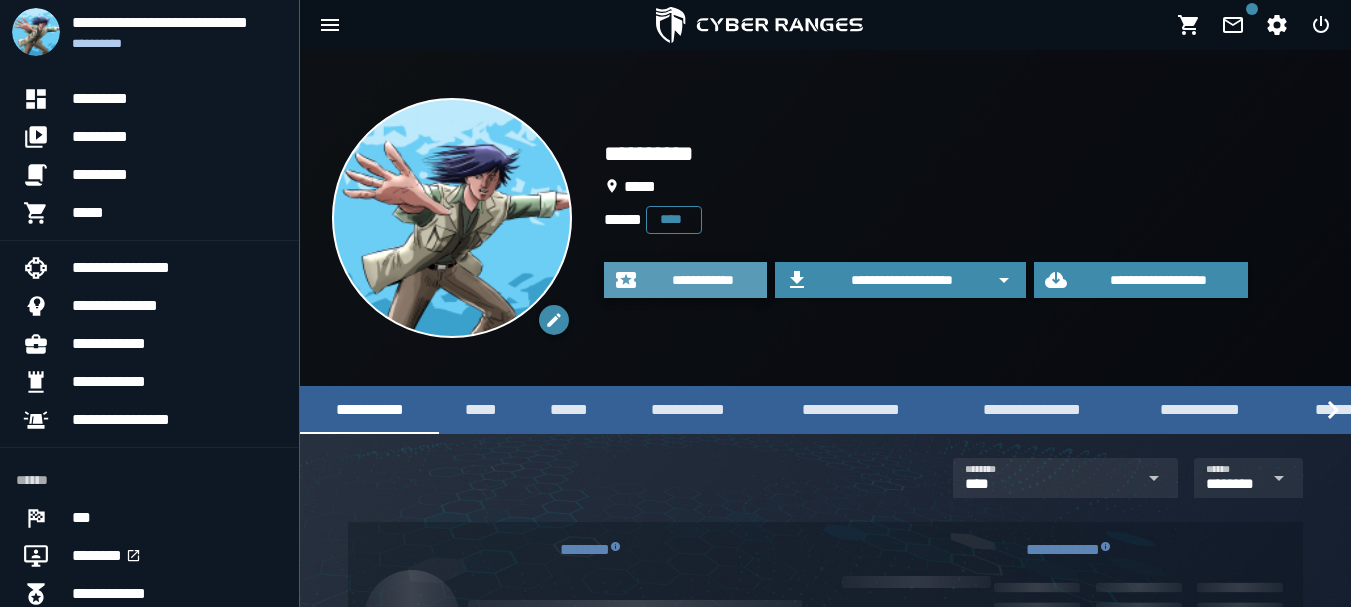 click on "**********" at bounding box center (703, 280) 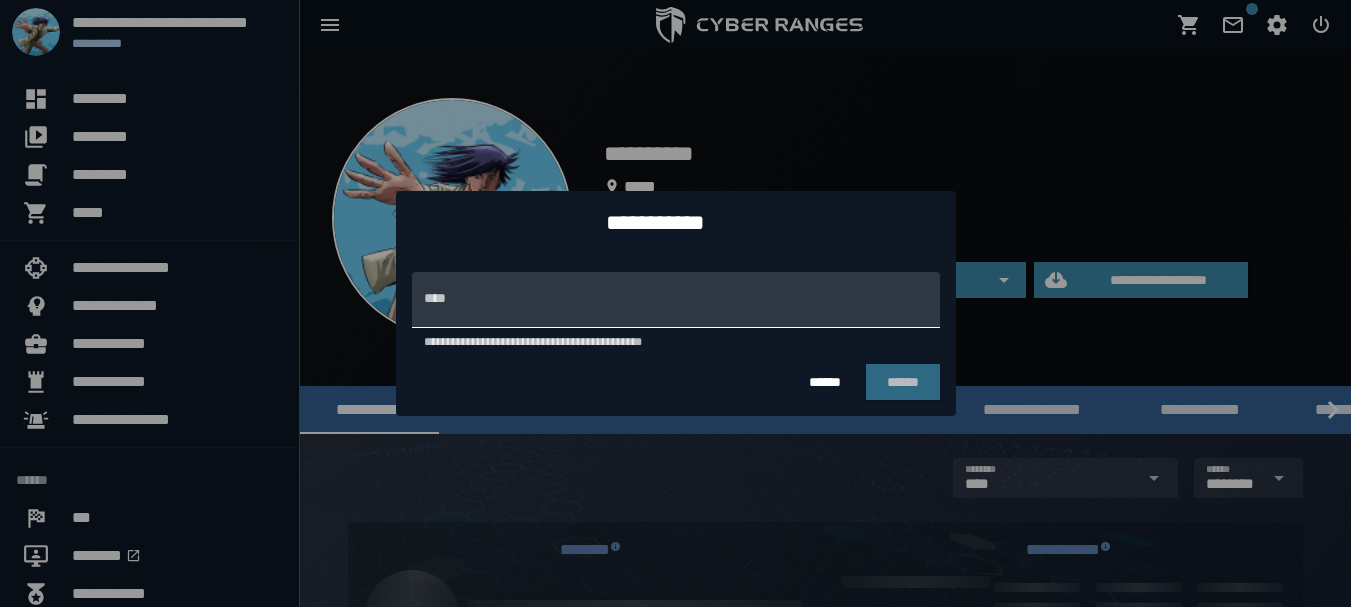 click on "**********" at bounding box center (676, 300) 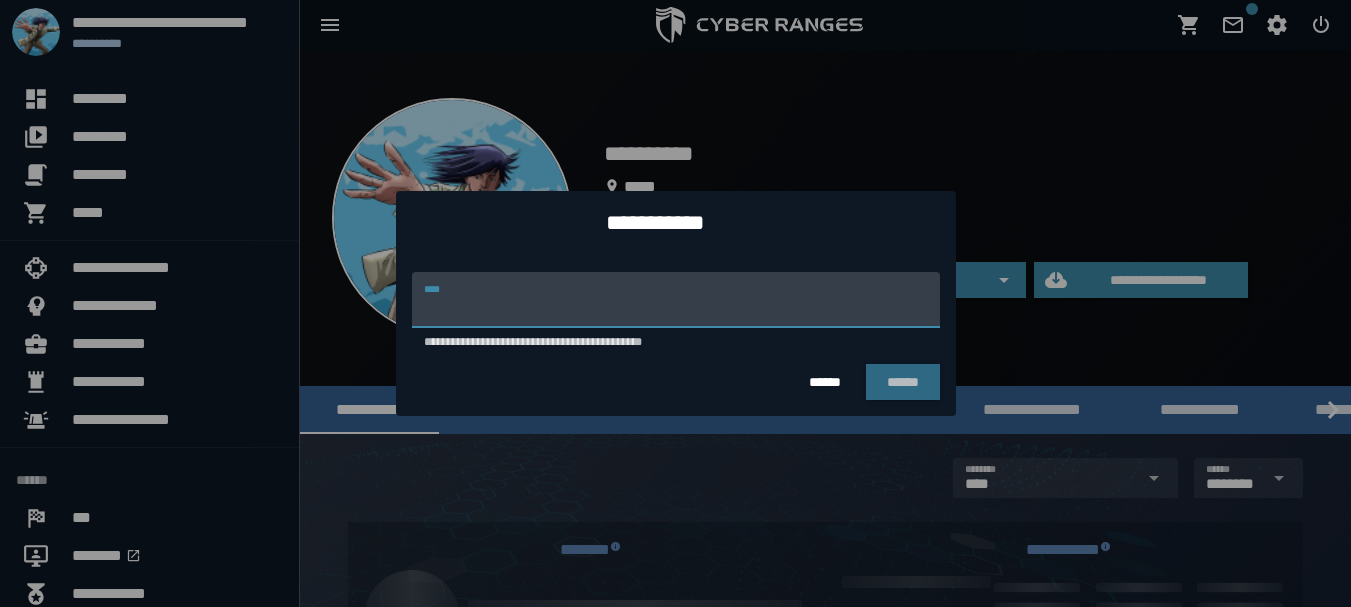 paste on "**********" 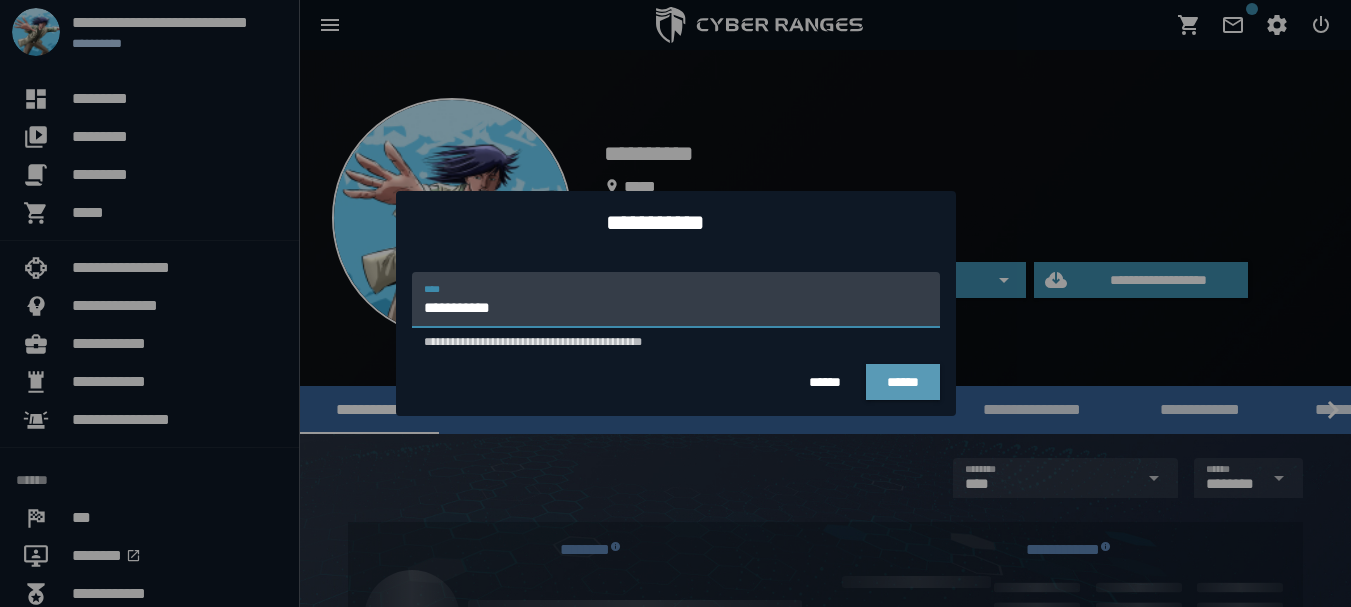 type on "**********" 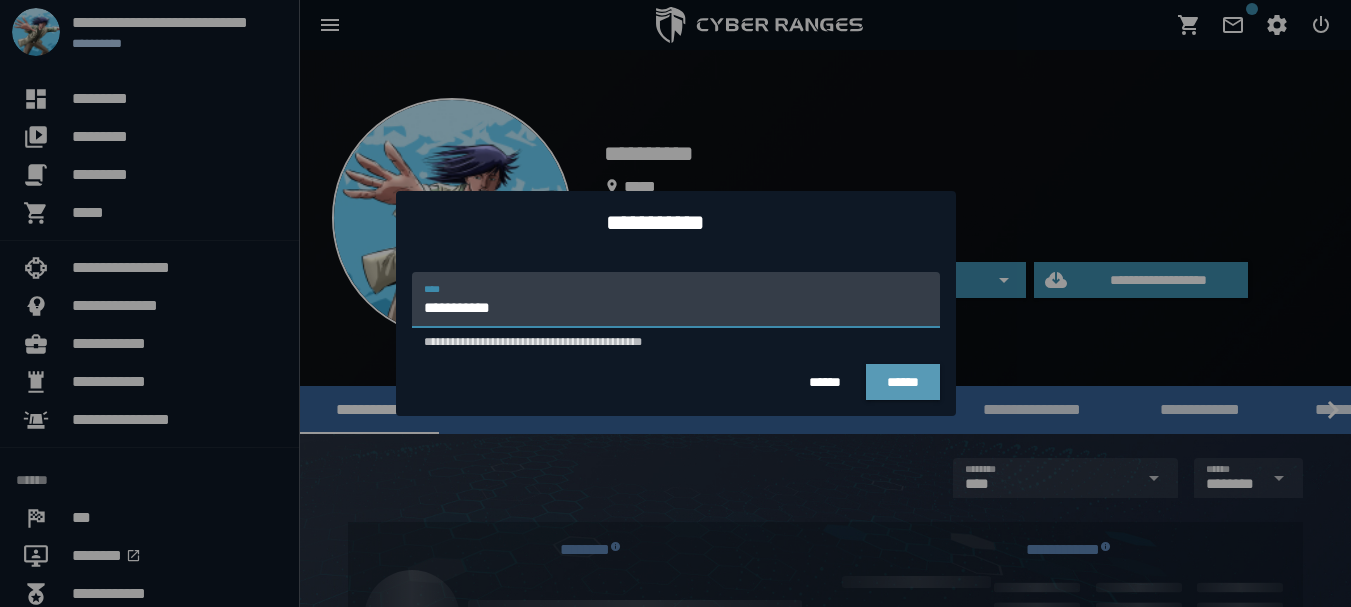 click on "******" at bounding box center (903, 382) 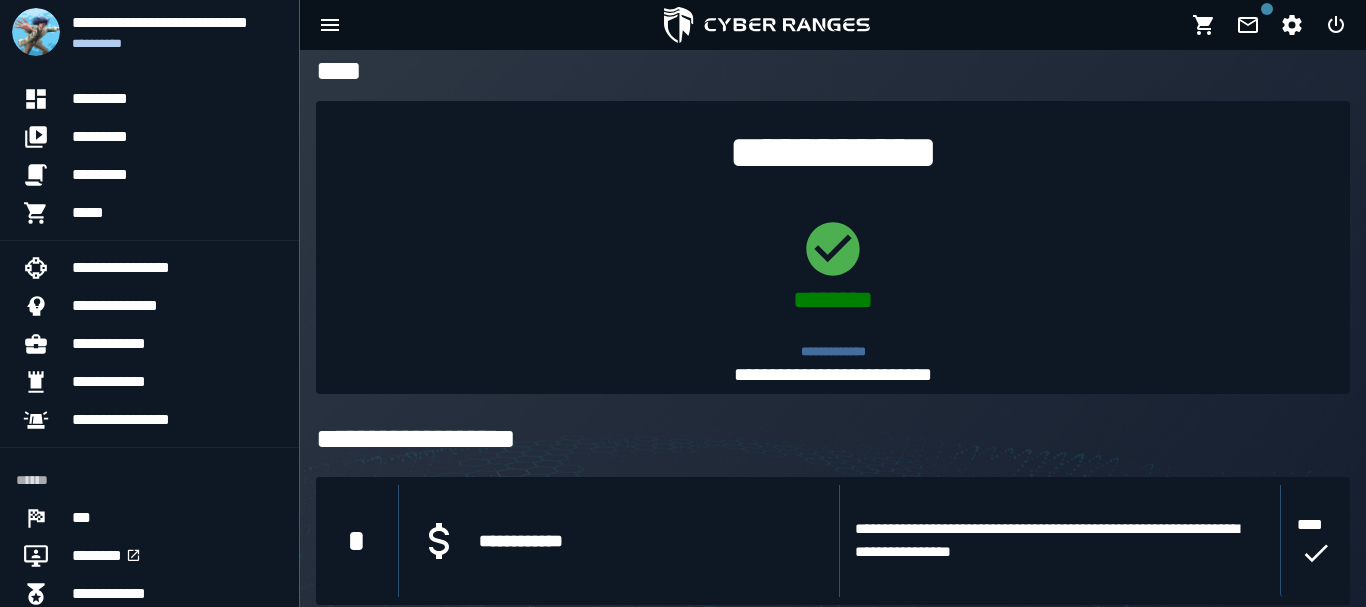 click on "****" 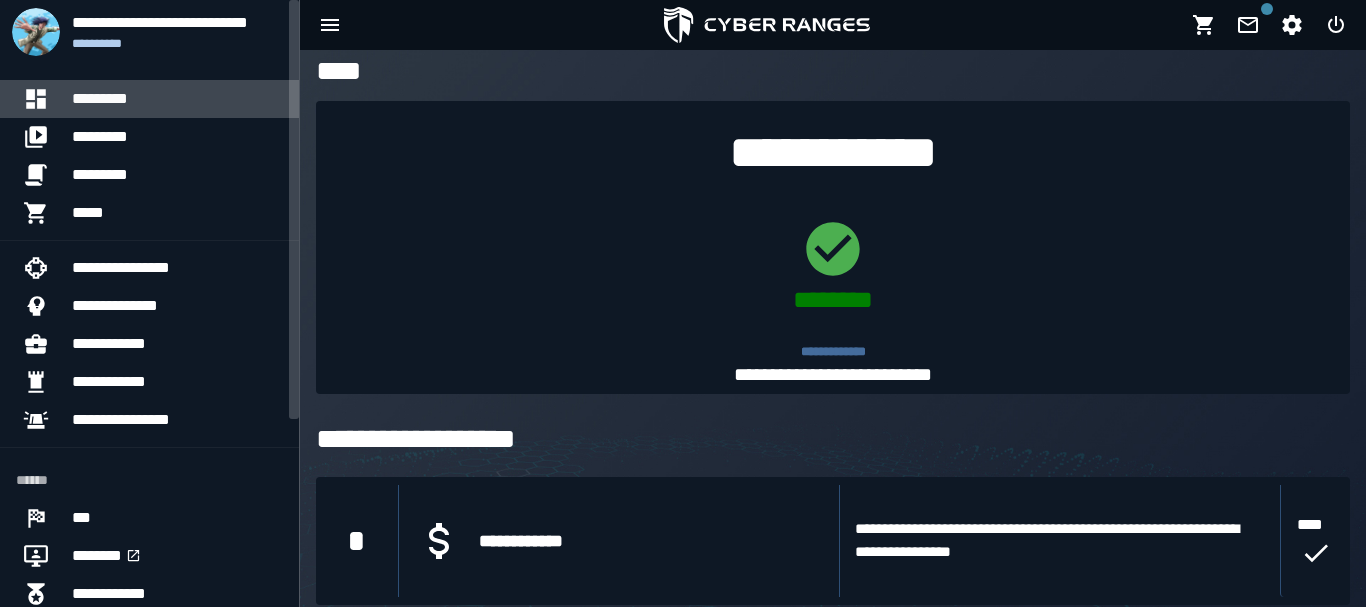 click on "*********" at bounding box center [177, 99] 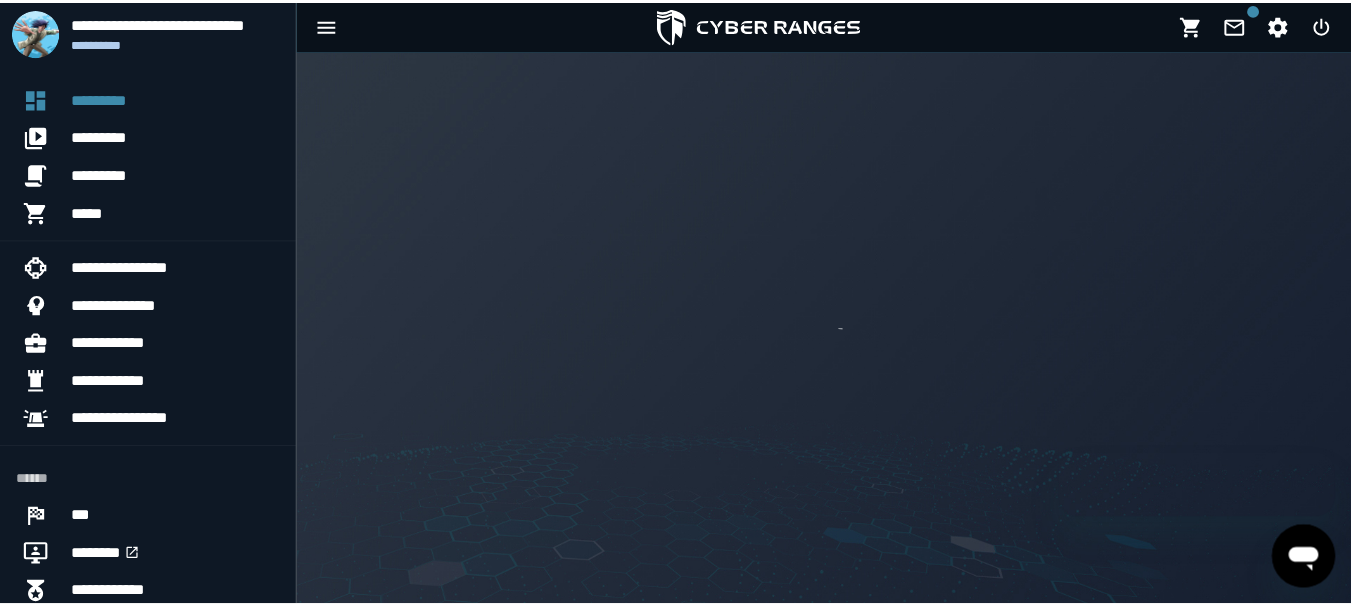 scroll, scrollTop: 0, scrollLeft: 0, axis: both 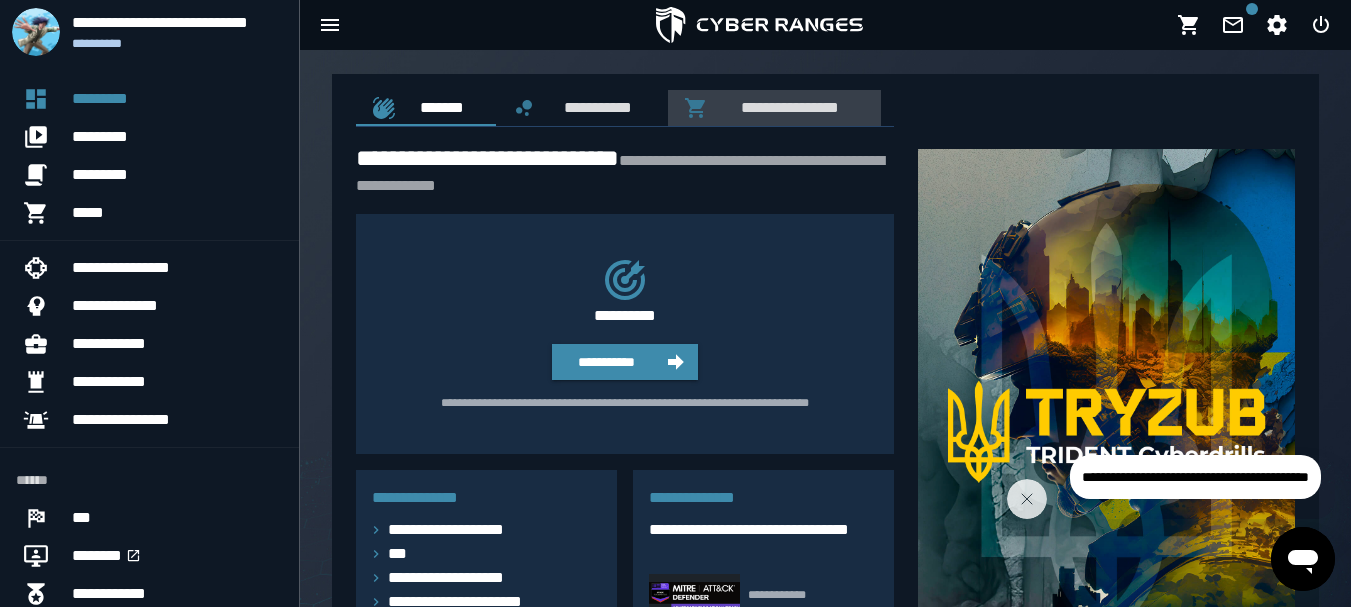 click on "**********" at bounding box center (786, 107) 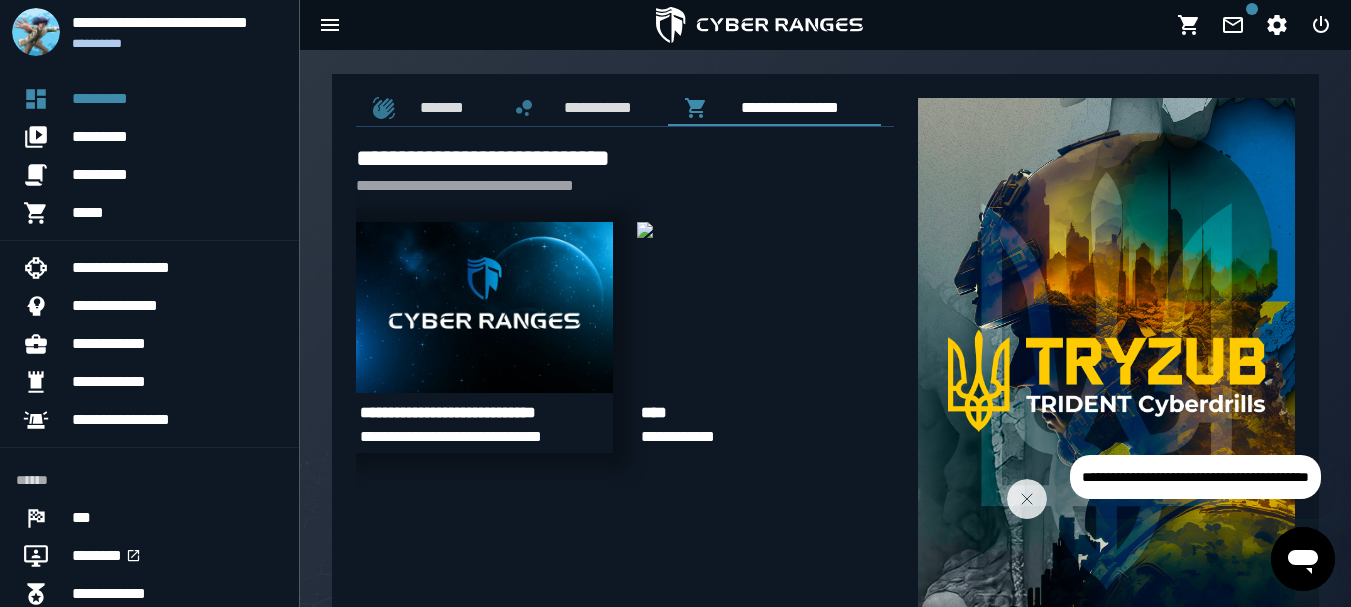 click at bounding box center (484, 307) 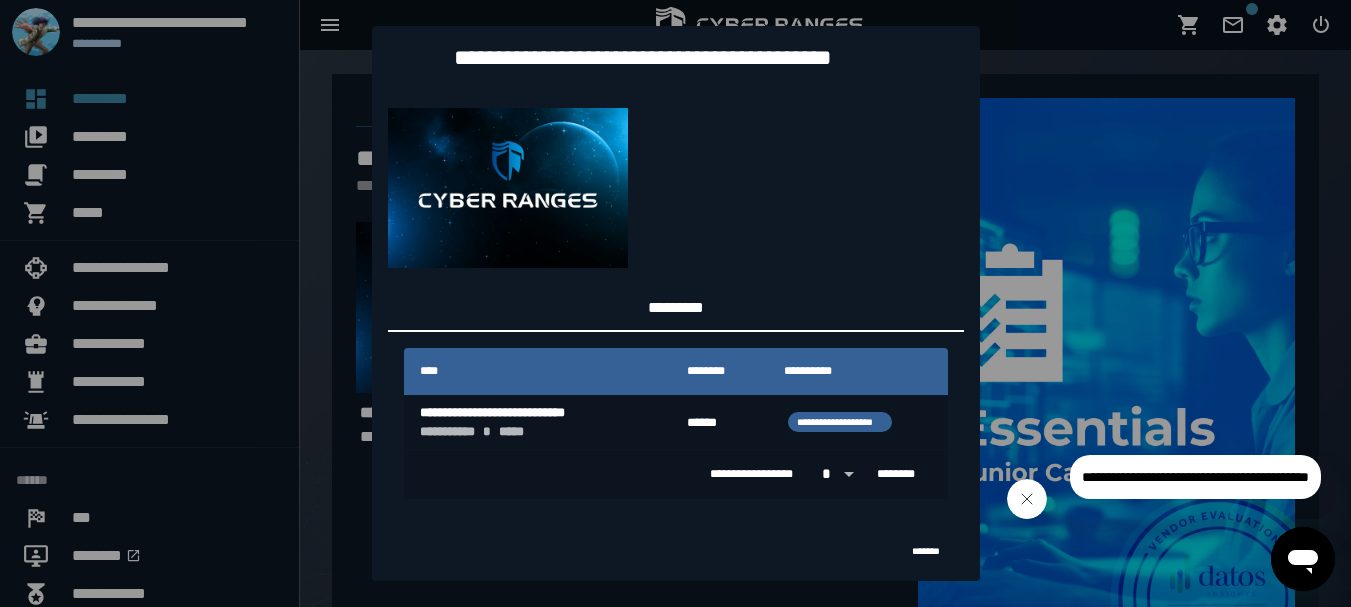 click 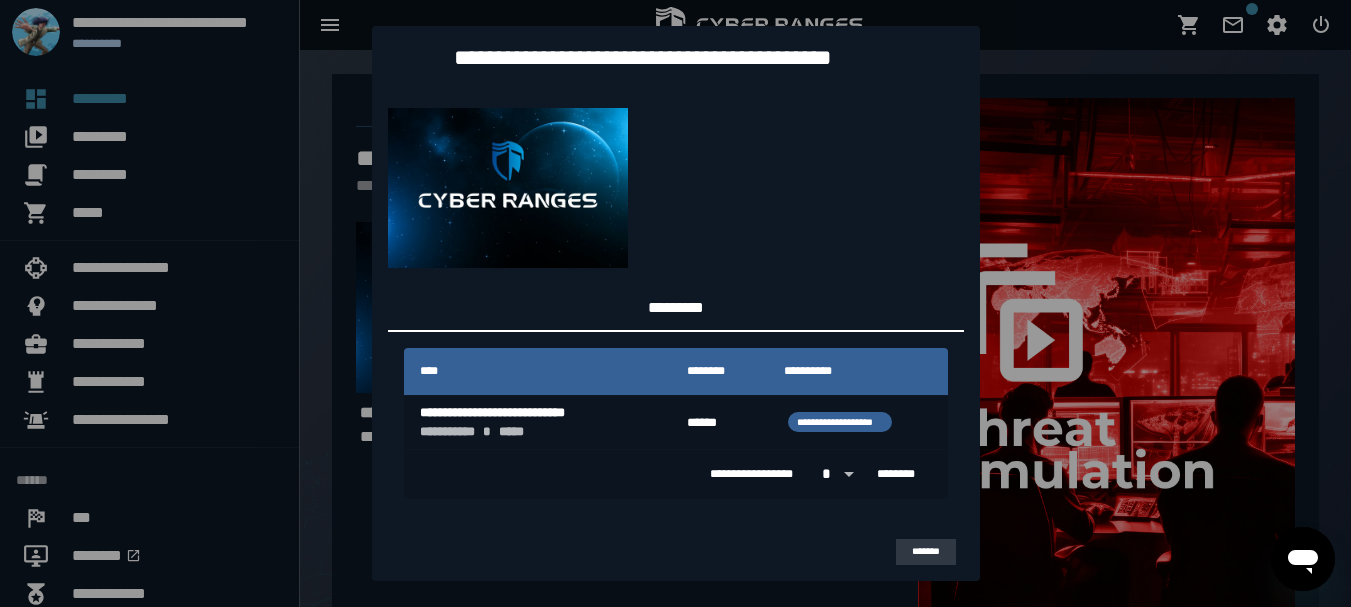 click on "*******" at bounding box center [925, 551] 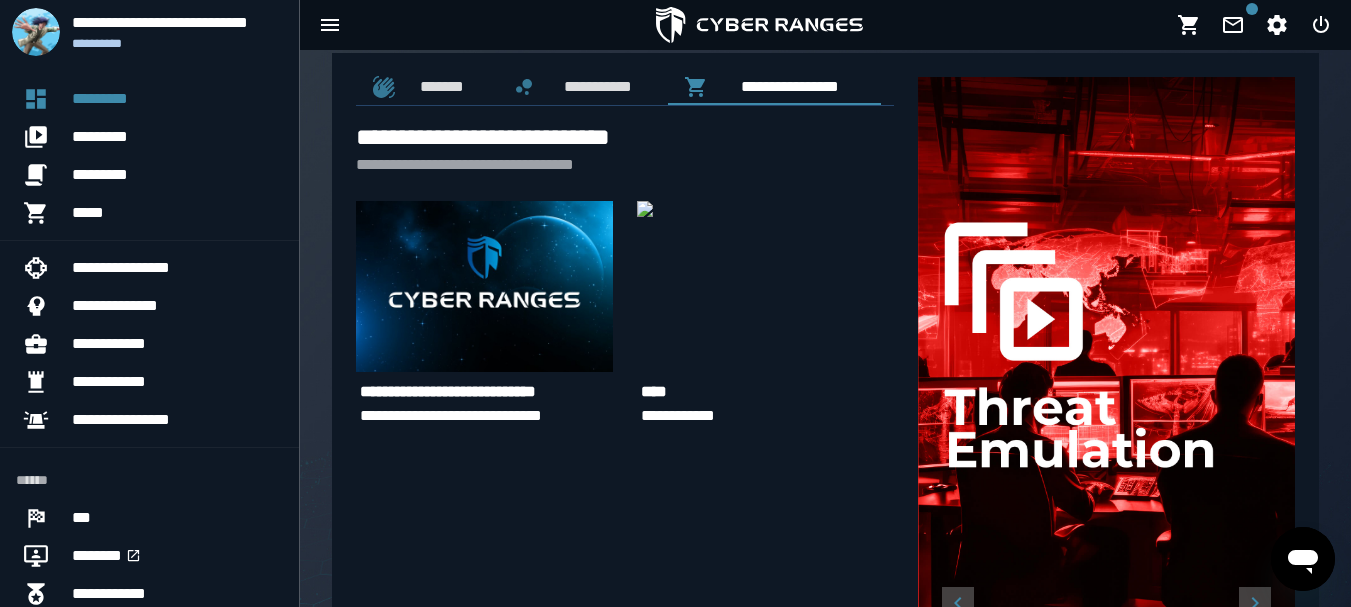 scroll, scrollTop: 0, scrollLeft: 0, axis: both 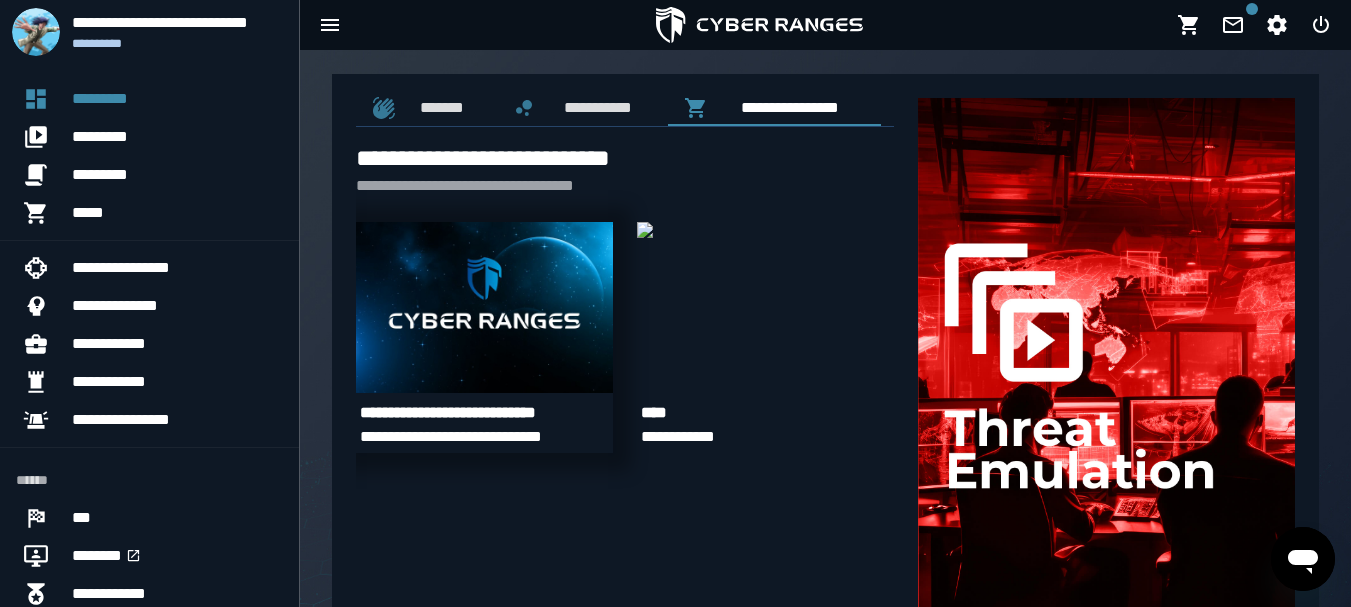 click at bounding box center [484, 307] 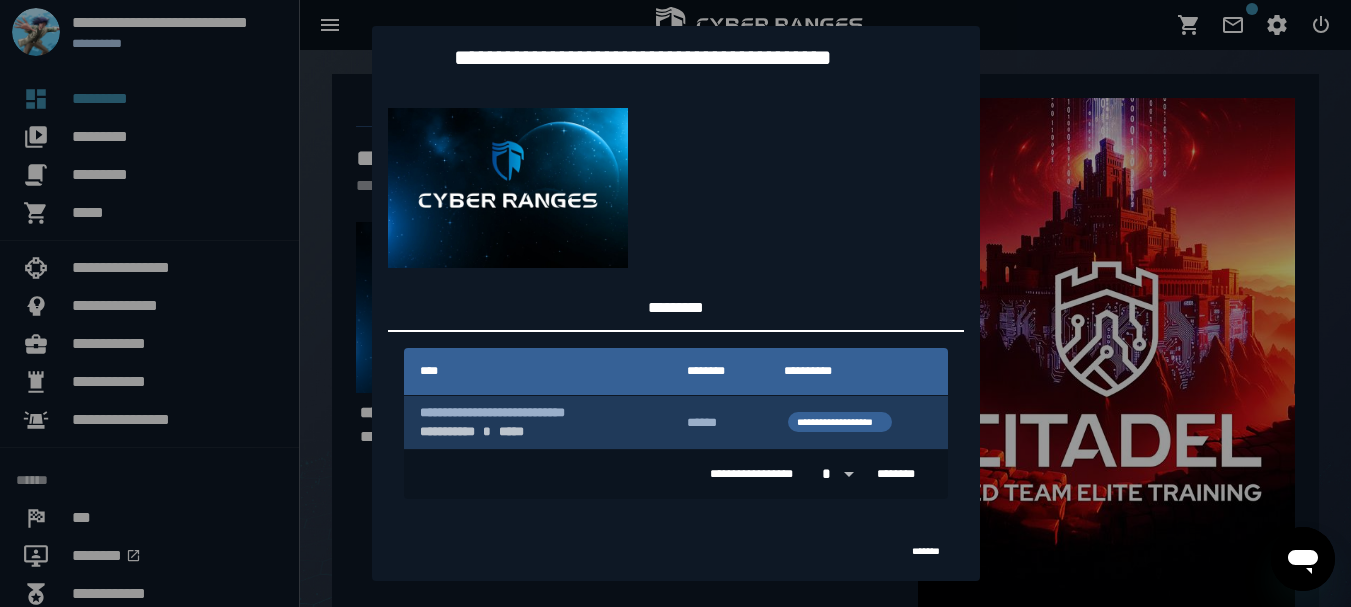 click on "**********" at bounding box center (840, 422) 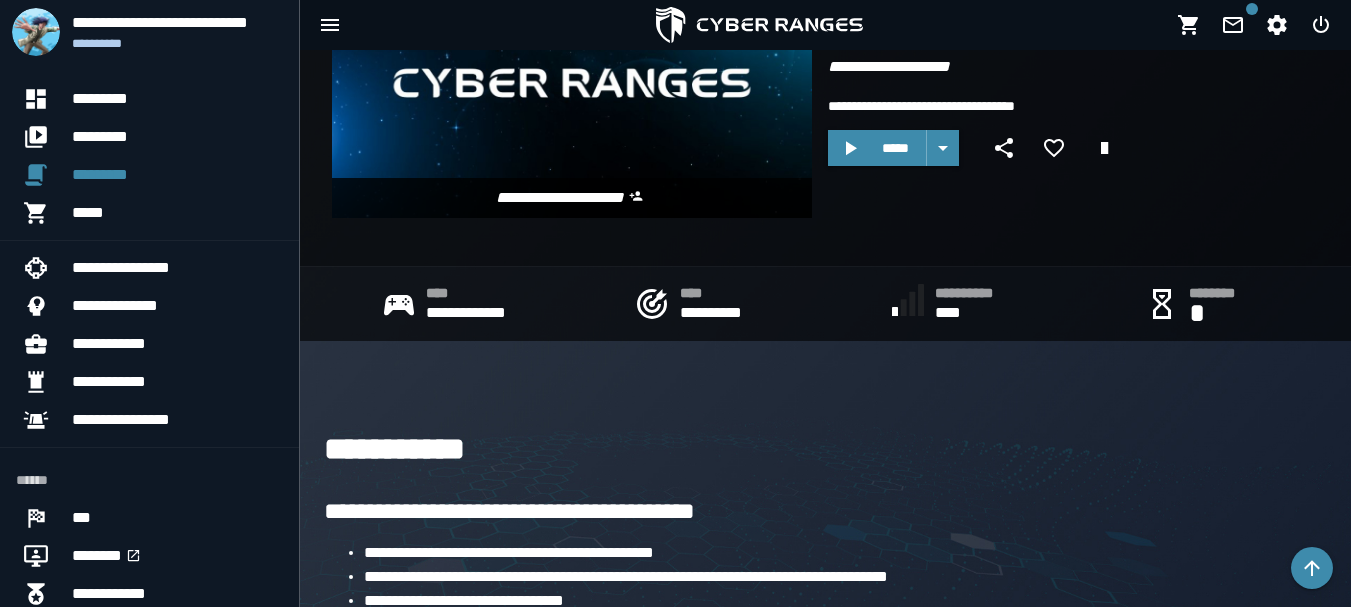 scroll, scrollTop: 100, scrollLeft: 0, axis: vertical 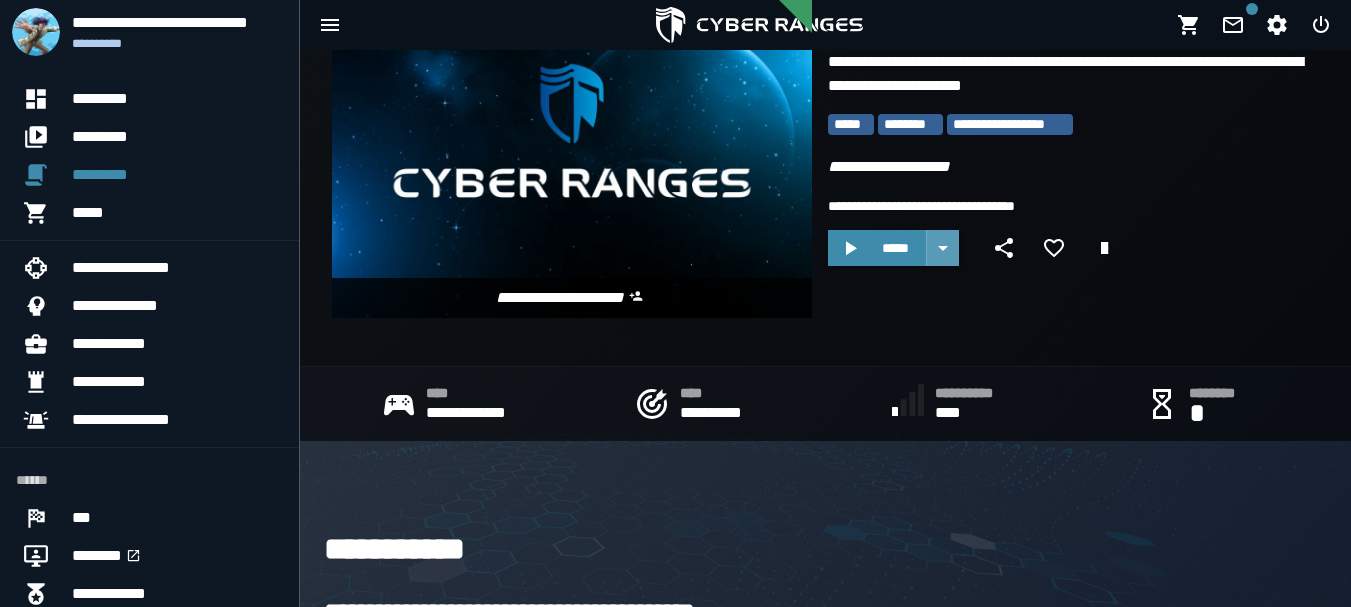 click 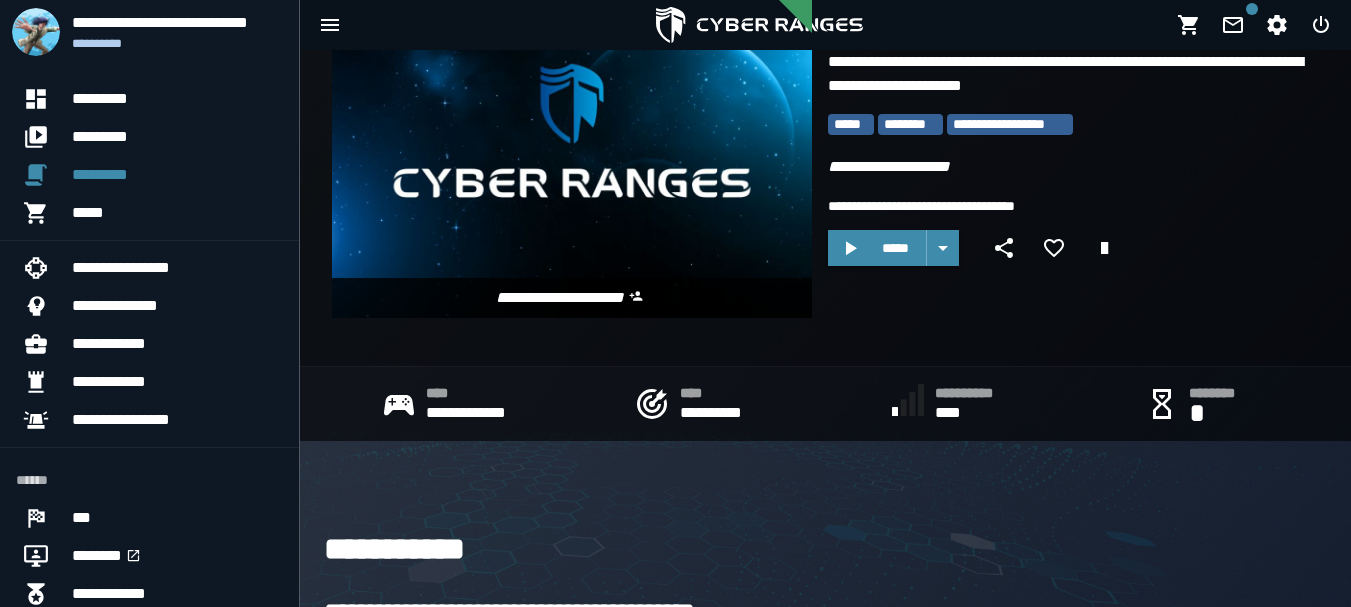 click on "*****" at bounding box center [1073, 252] 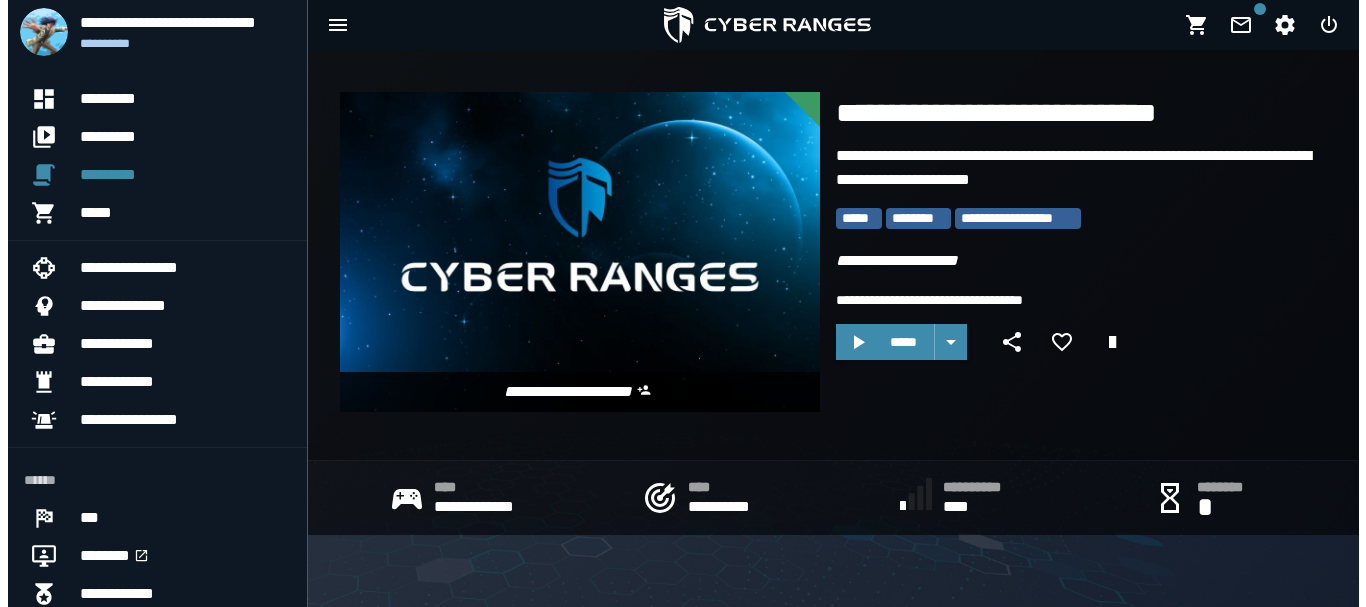 scroll, scrollTop: 0, scrollLeft: 0, axis: both 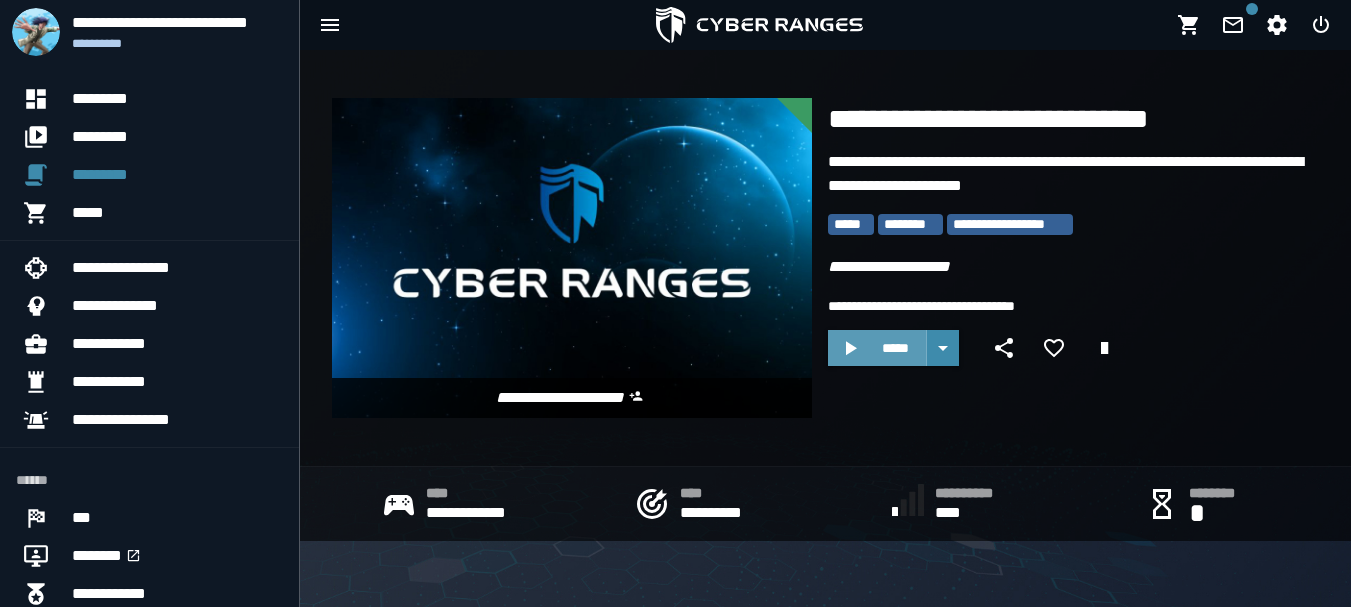 click on "*****" at bounding box center [877, 348] 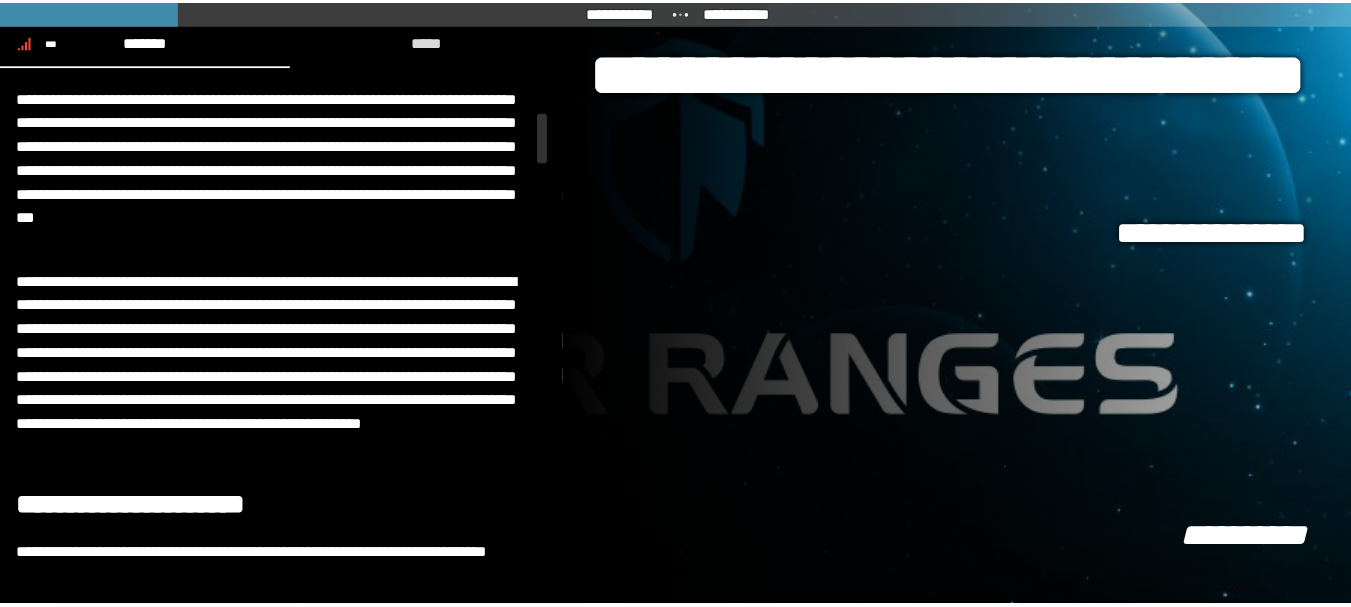scroll, scrollTop: 700, scrollLeft: 0, axis: vertical 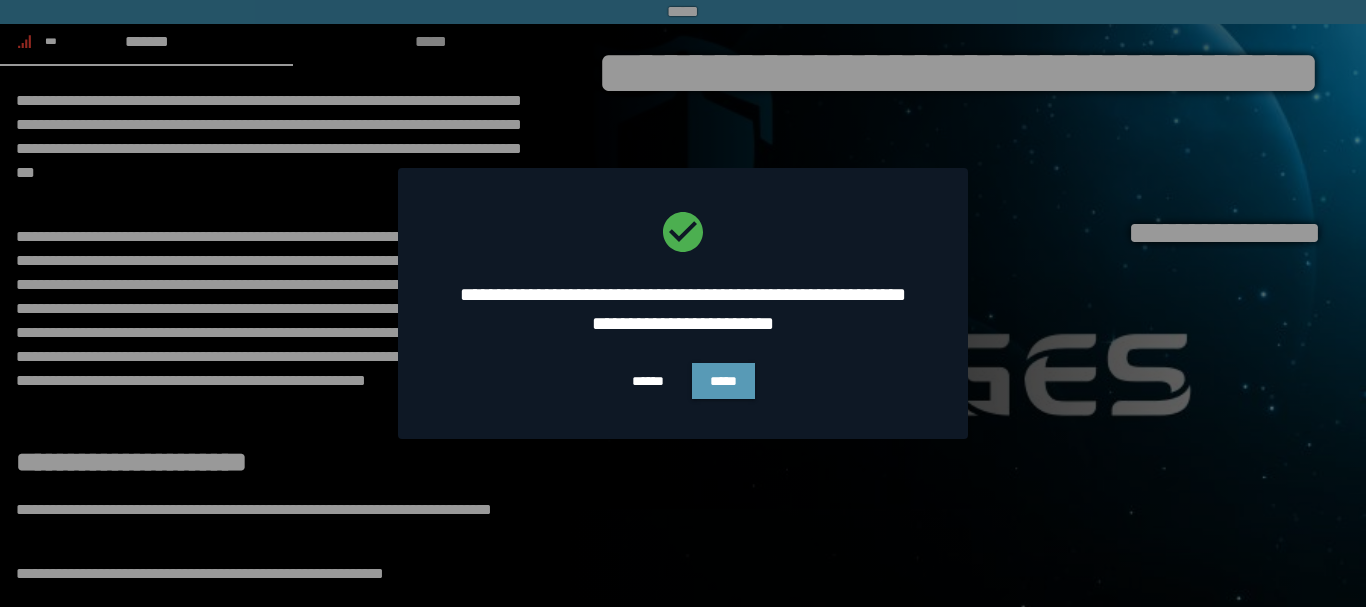 click on "*****" at bounding box center [723, 381] 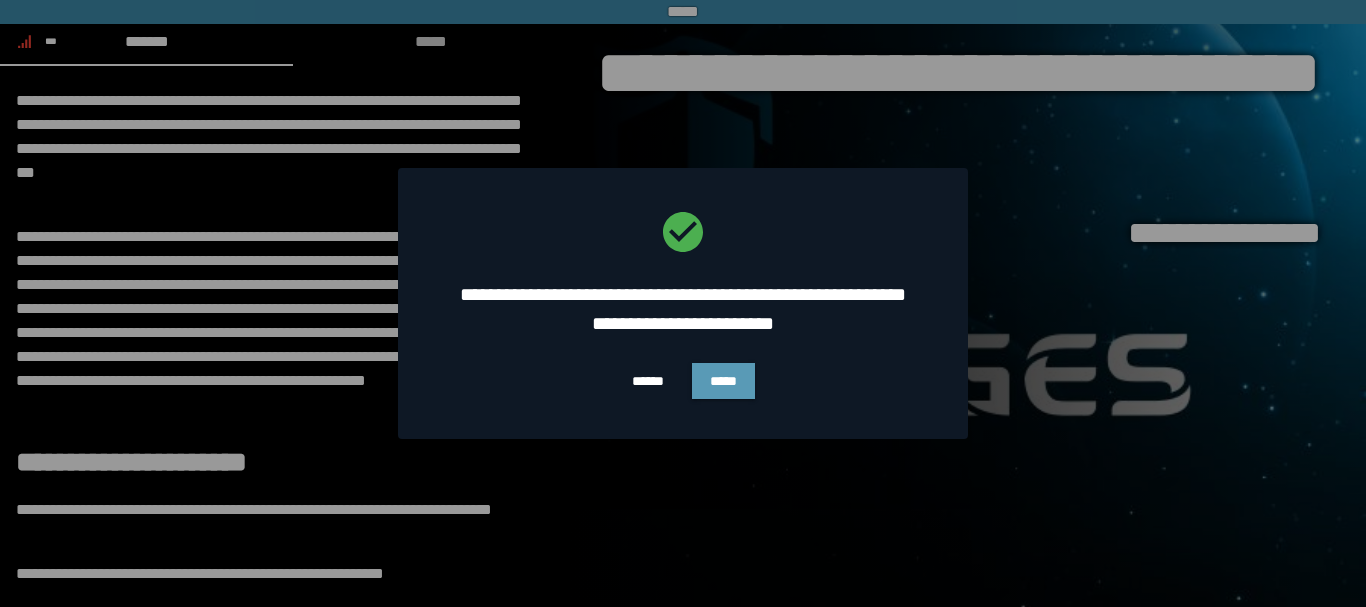 click on "*****" at bounding box center (723, 381) 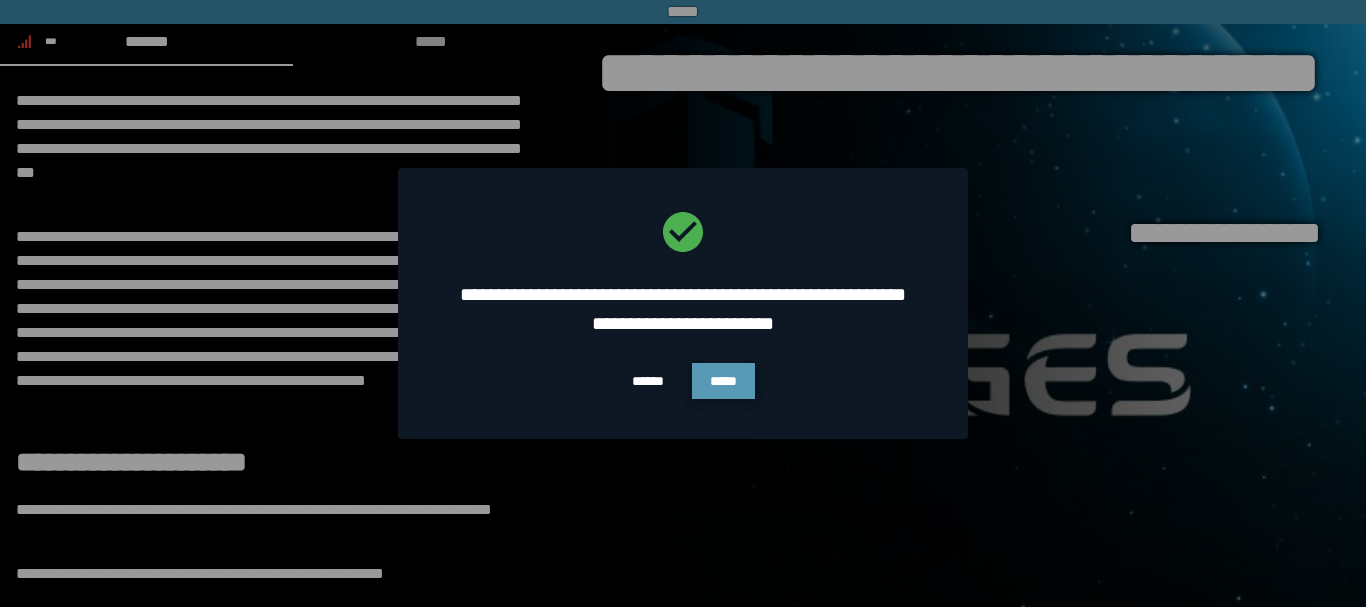 click on "*****" at bounding box center (723, 381) 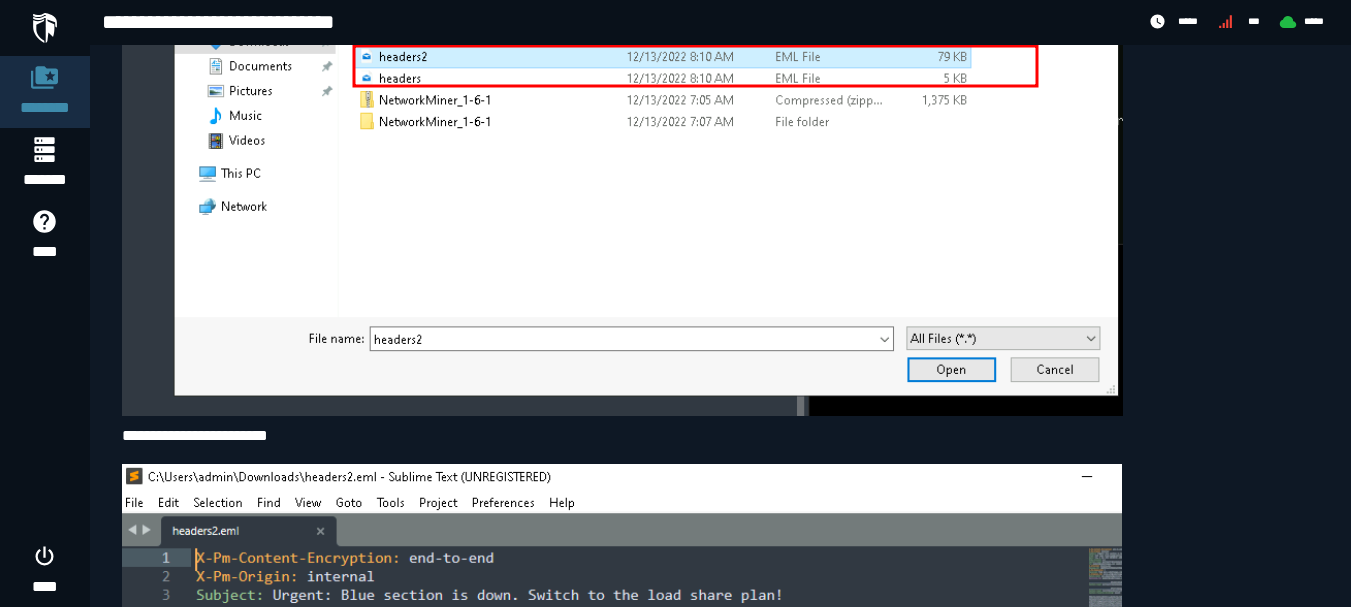 scroll, scrollTop: 8021, scrollLeft: 0, axis: vertical 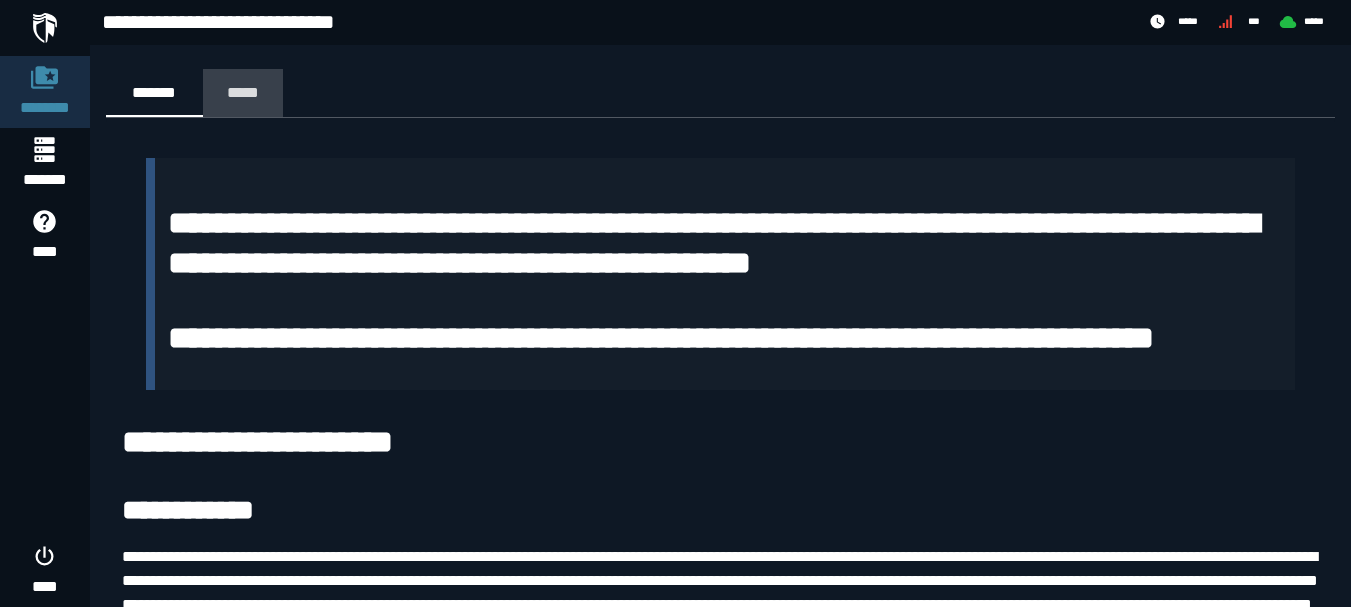 click on "*****" at bounding box center (243, 92) 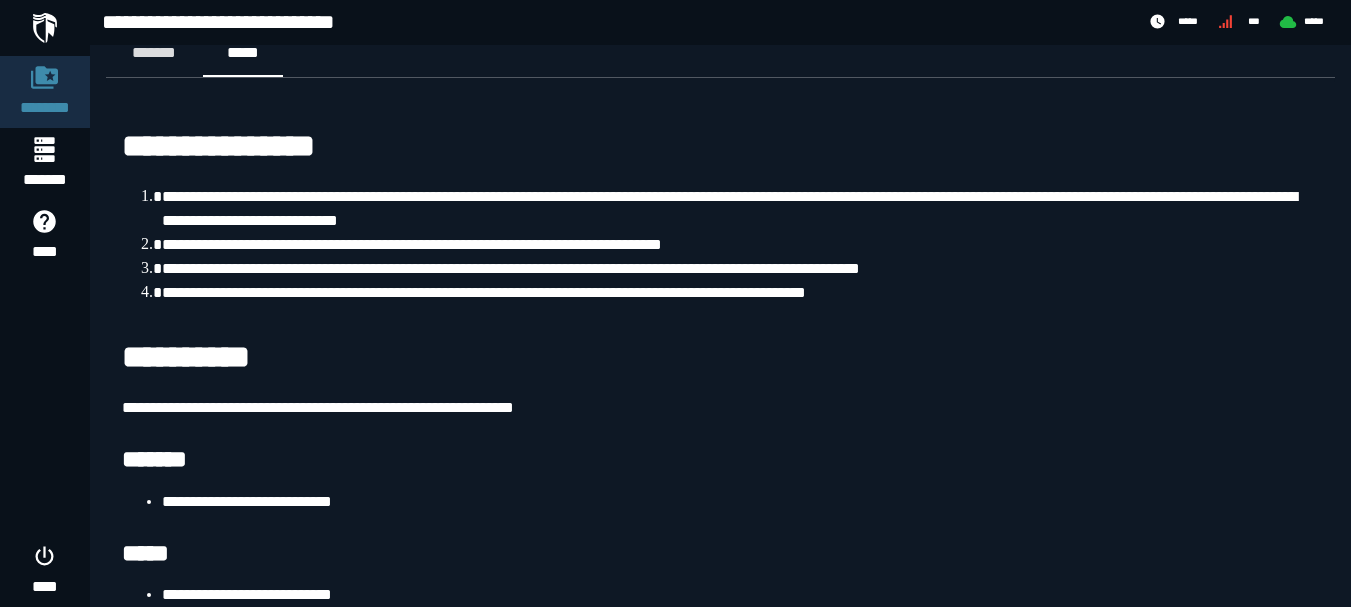 scroll, scrollTop: 72, scrollLeft: 0, axis: vertical 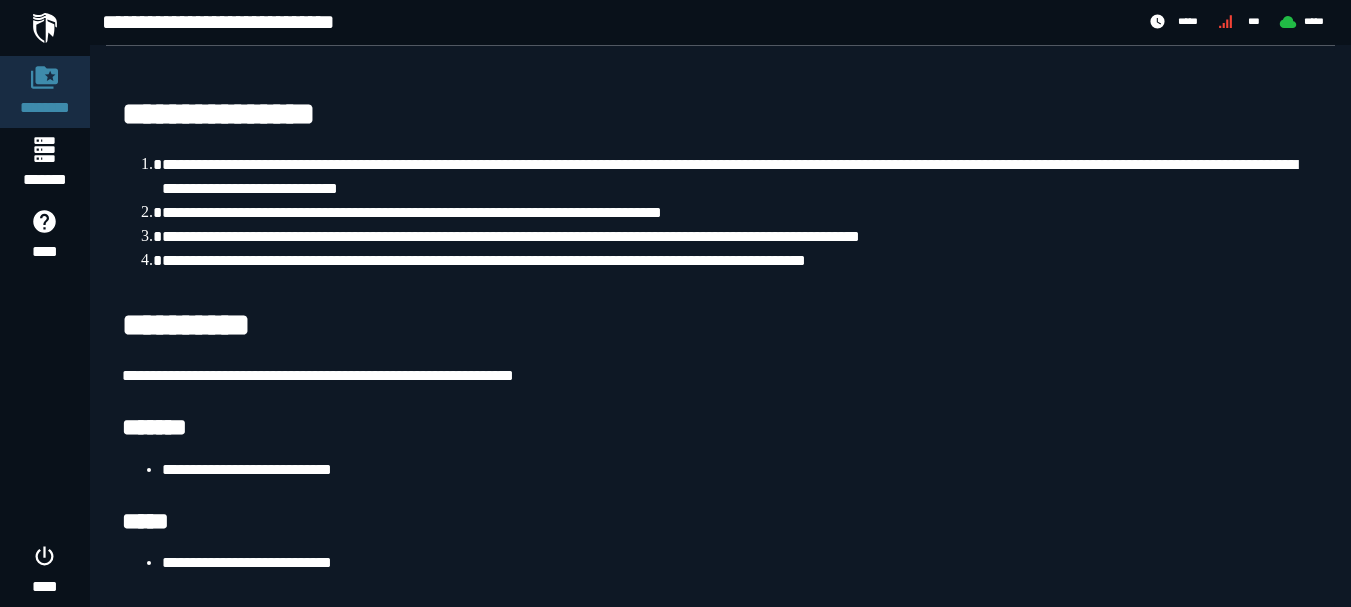 click on "**********" at bounding box center [740, 470] 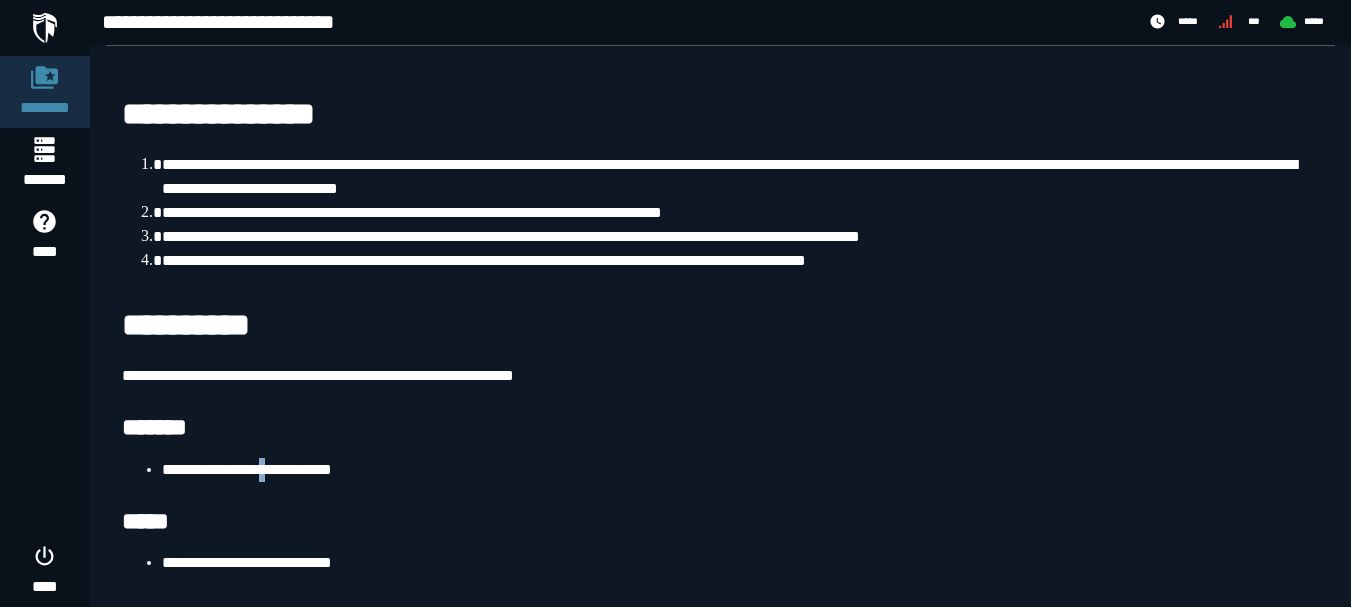click on "**********" at bounding box center [740, 470] 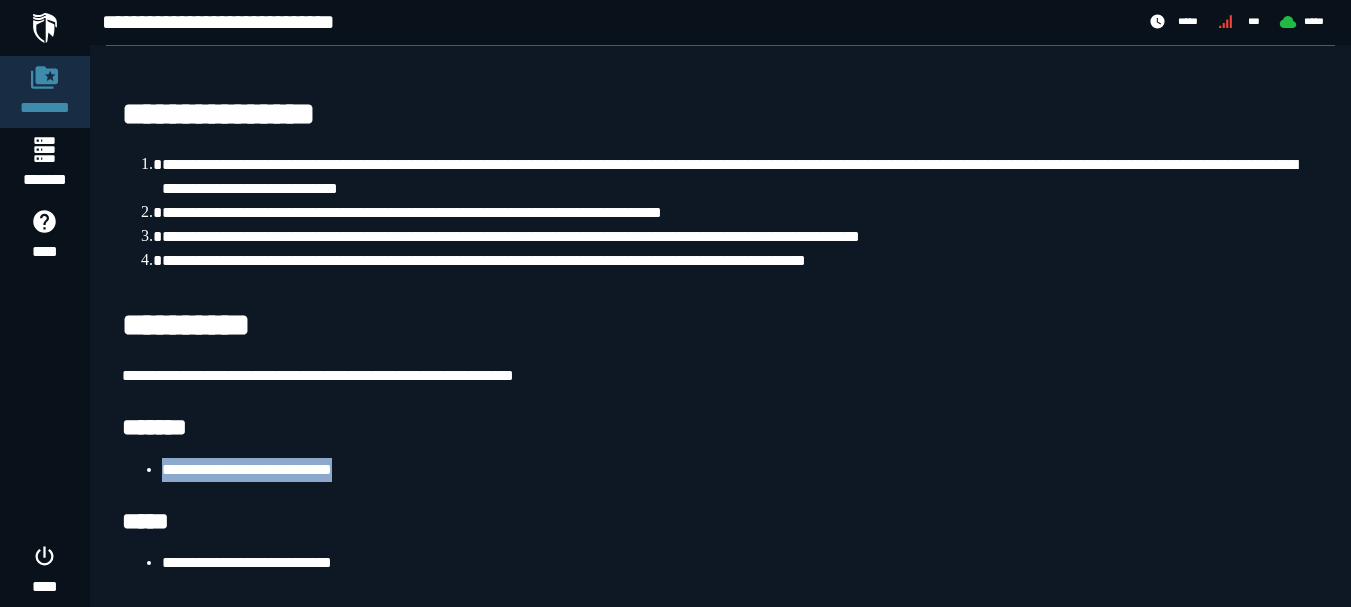 click on "**********" at bounding box center [740, 470] 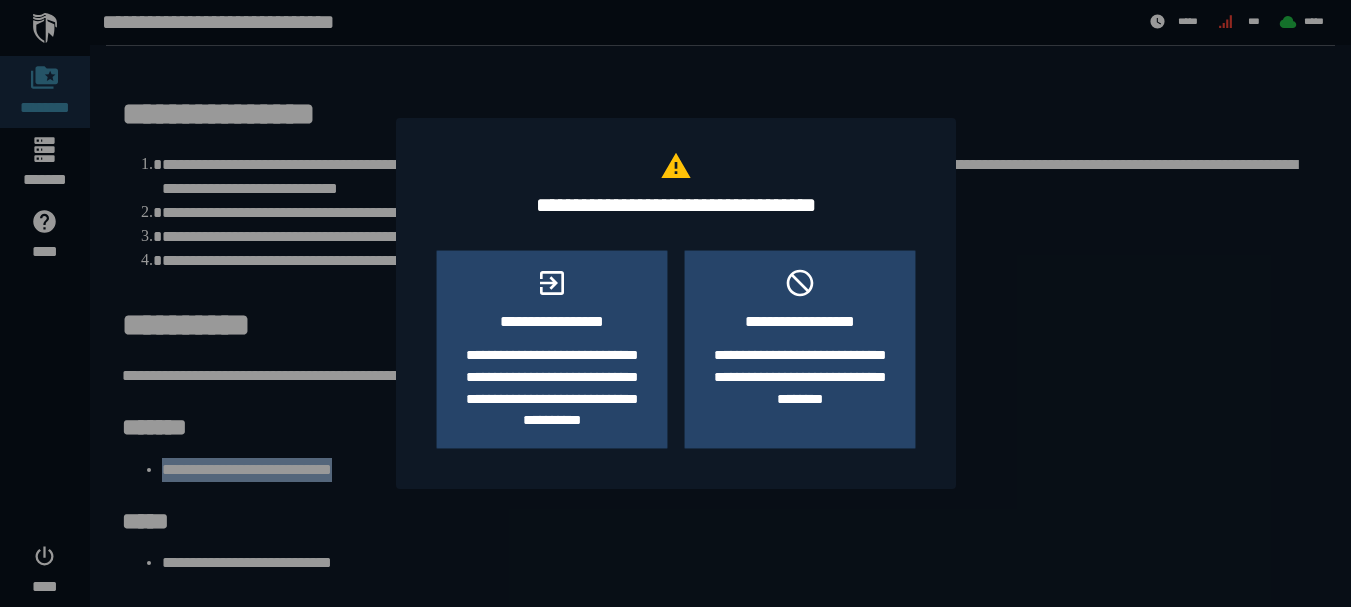 click at bounding box center [675, 303] 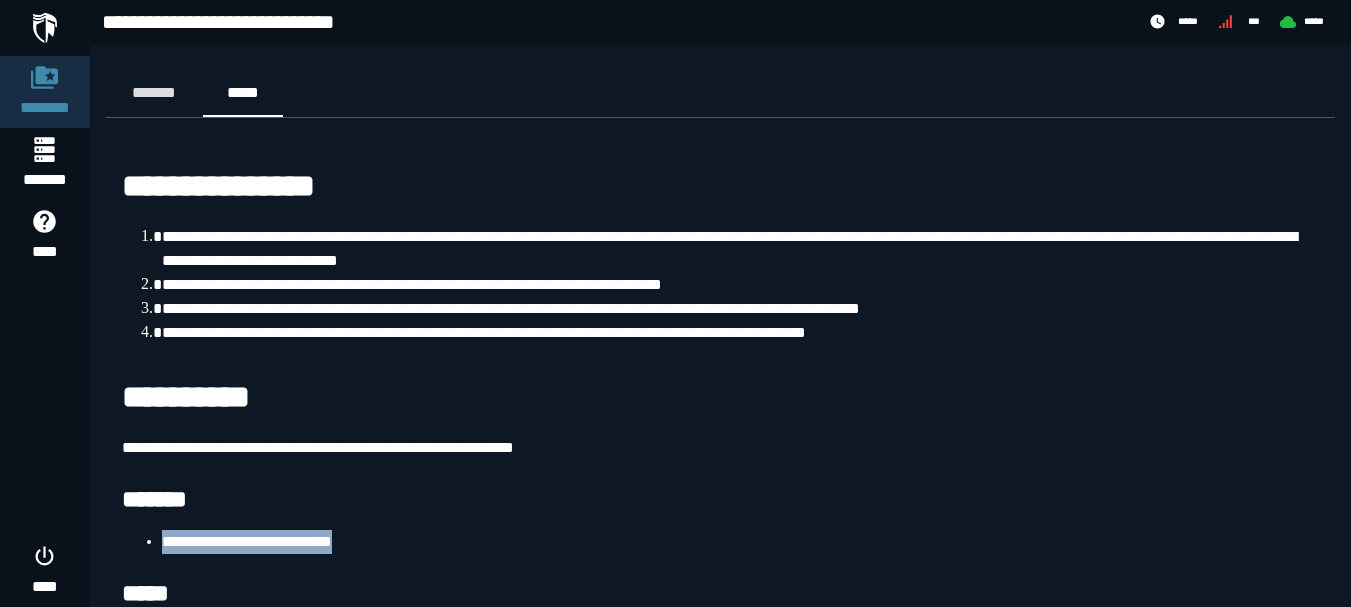 scroll, scrollTop: 72, scrollLeft: 0, axis: vertical 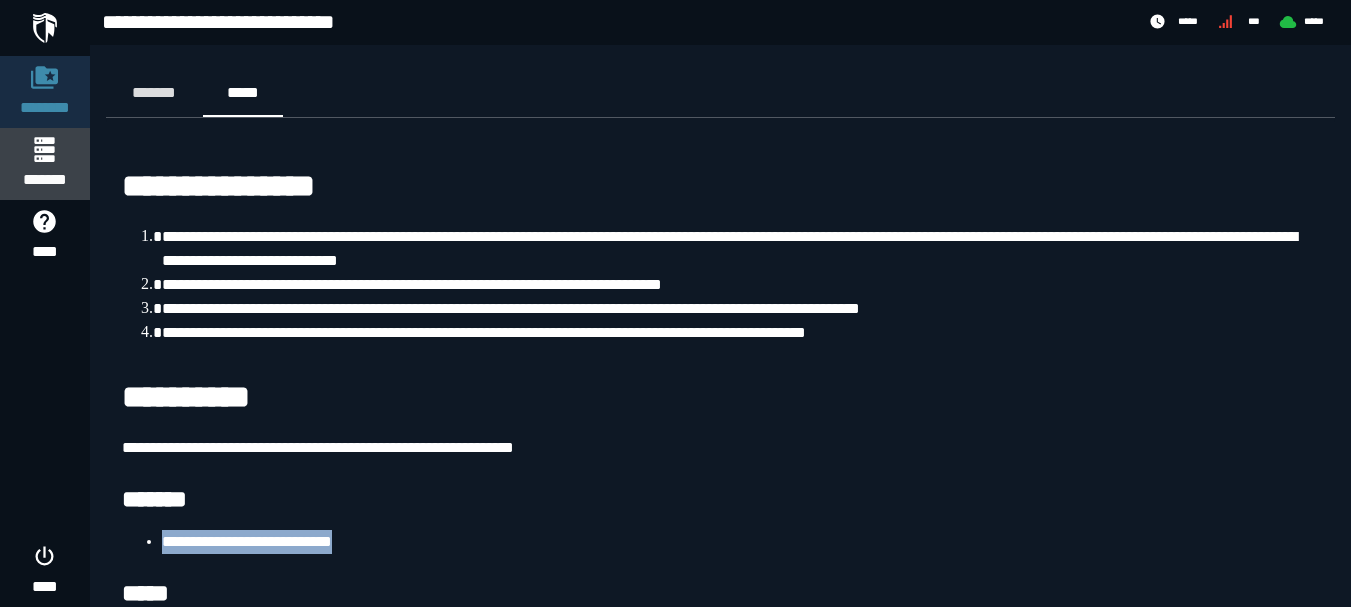 click on "*******" at bounding box center [44, 180] 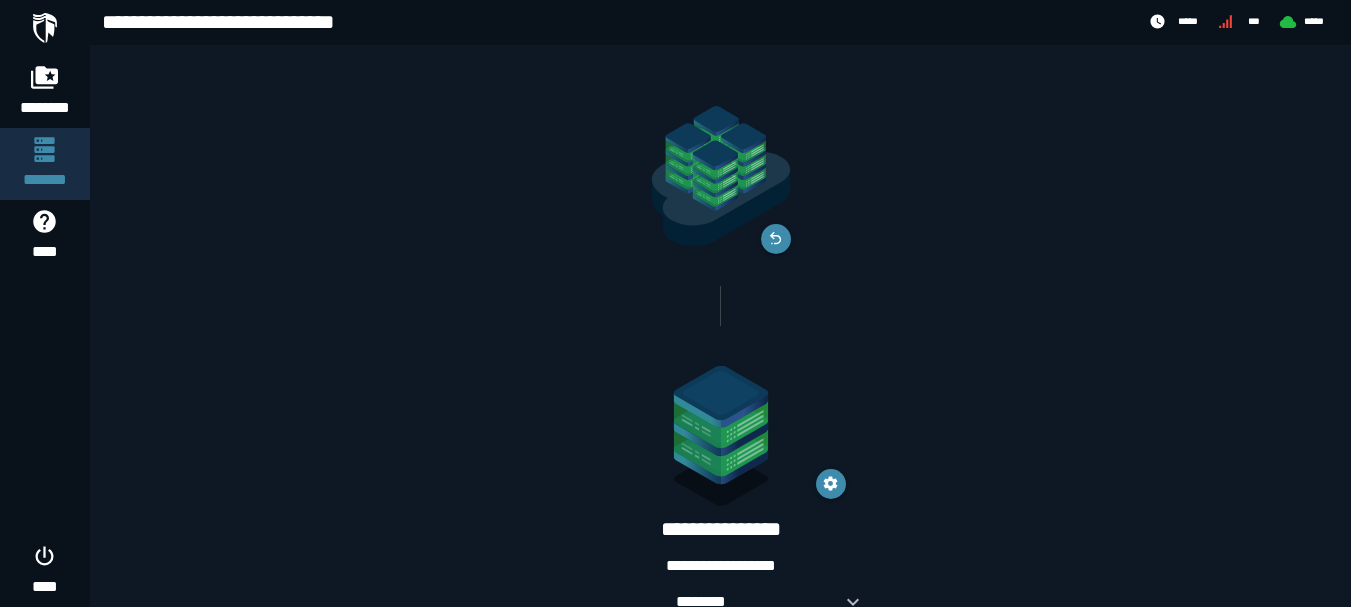 scroll, scrollTop: 0, scrollLeft: 0, axis: both 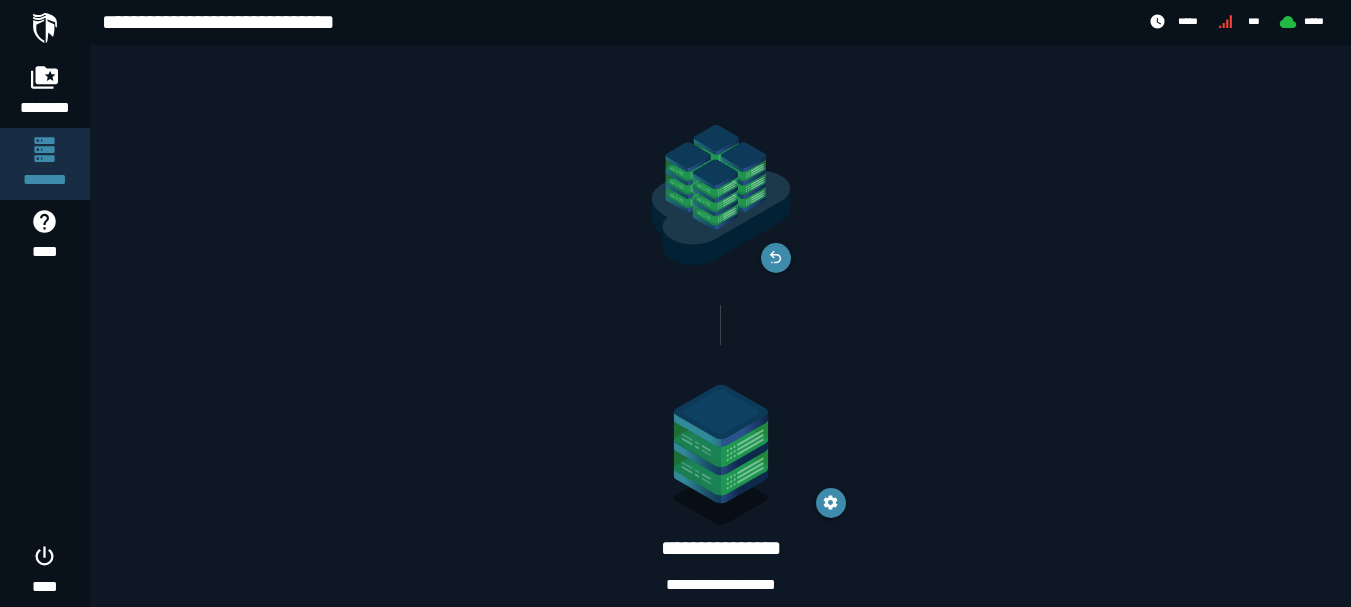 click 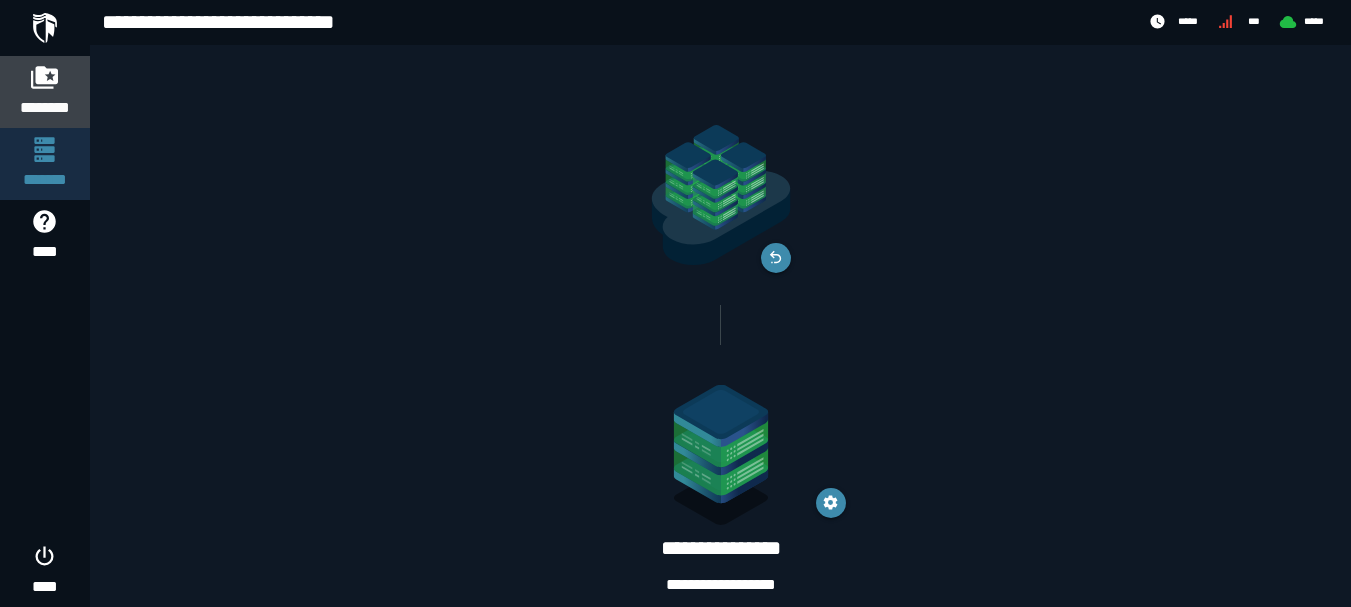 click at bounding box center [45, 77] 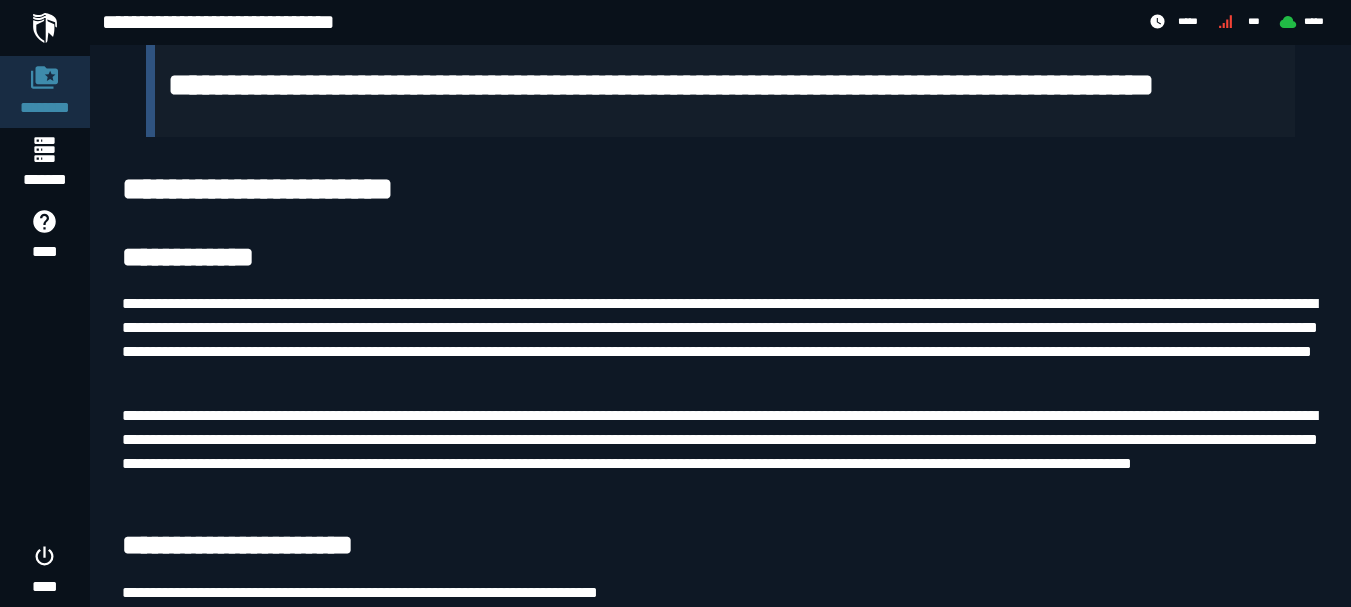 scroll, scrollTop: 300, scrollLeft: 0, axis: vertical 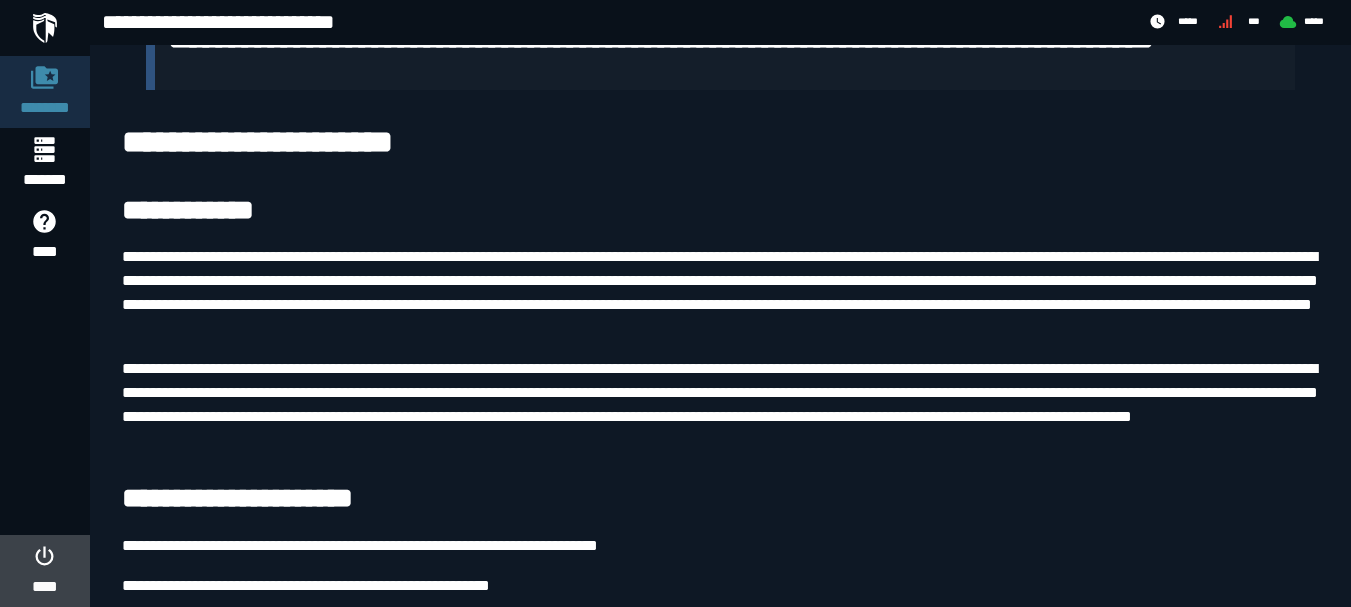 click 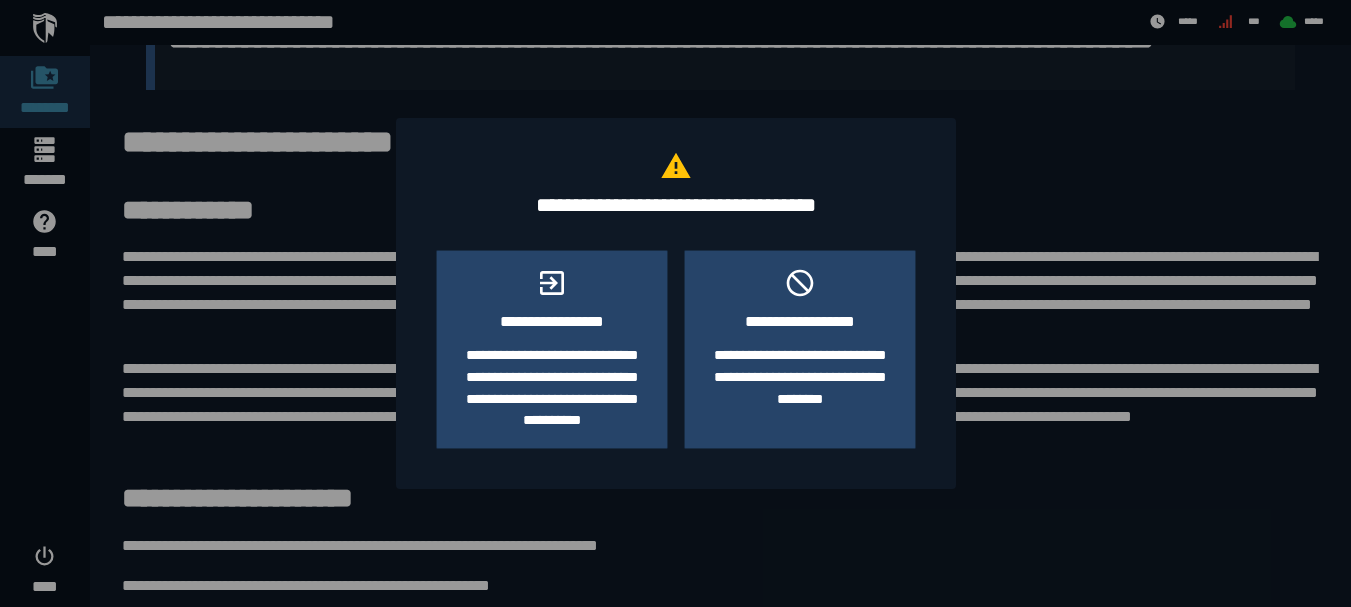 scroll, scrollTop: 0, scrollLeft: 0, axis: both 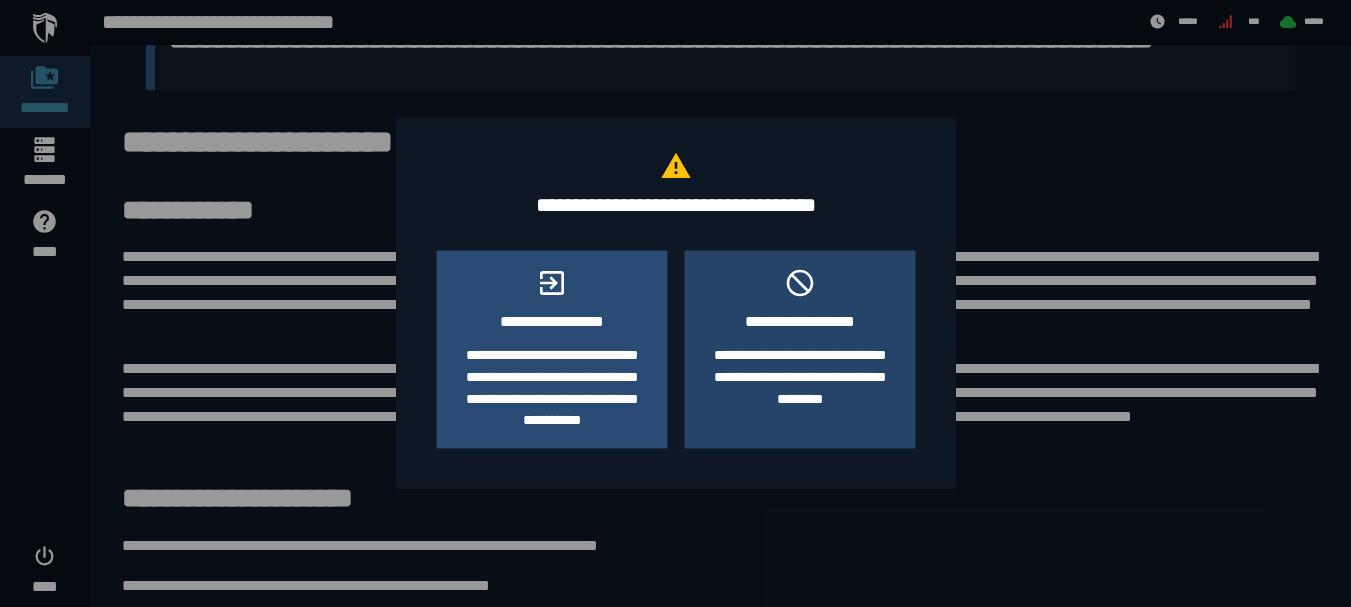 click on "**********" 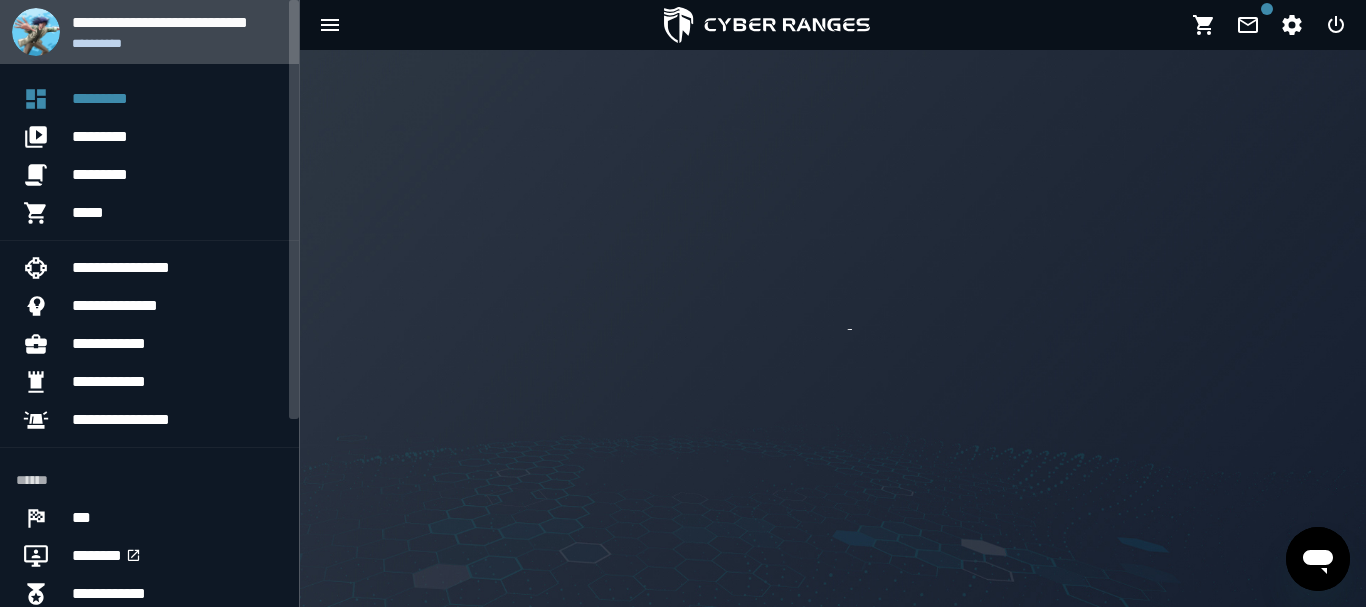click at bounding box center [36, 32] 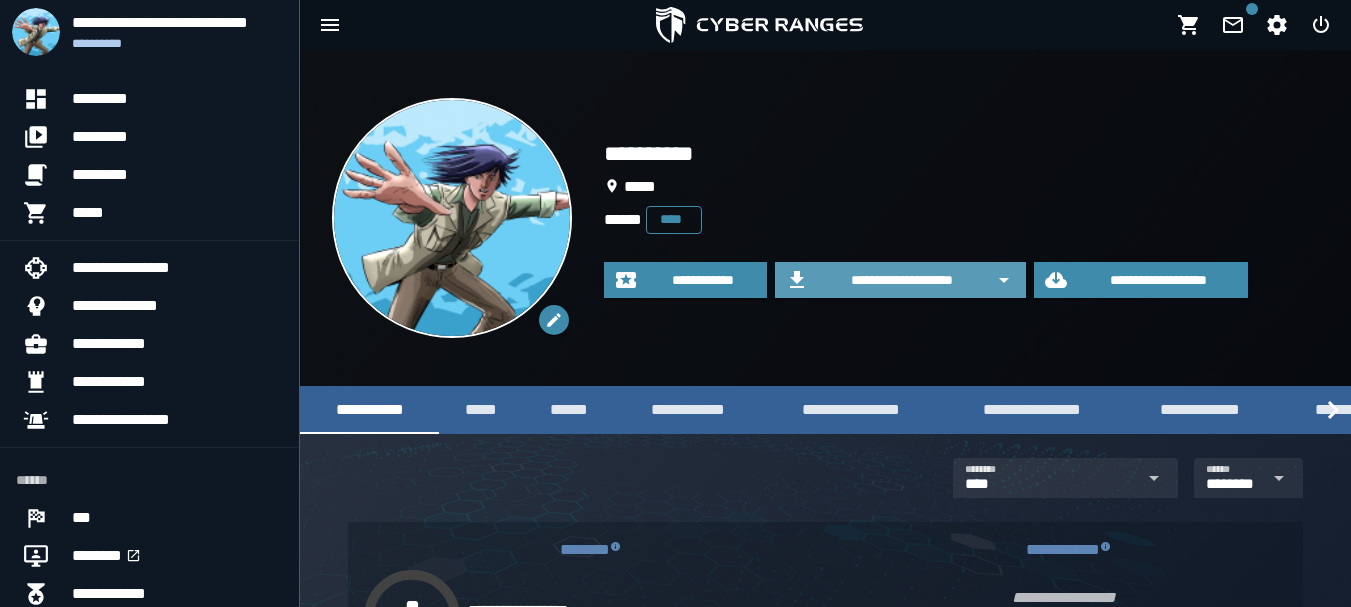 click 